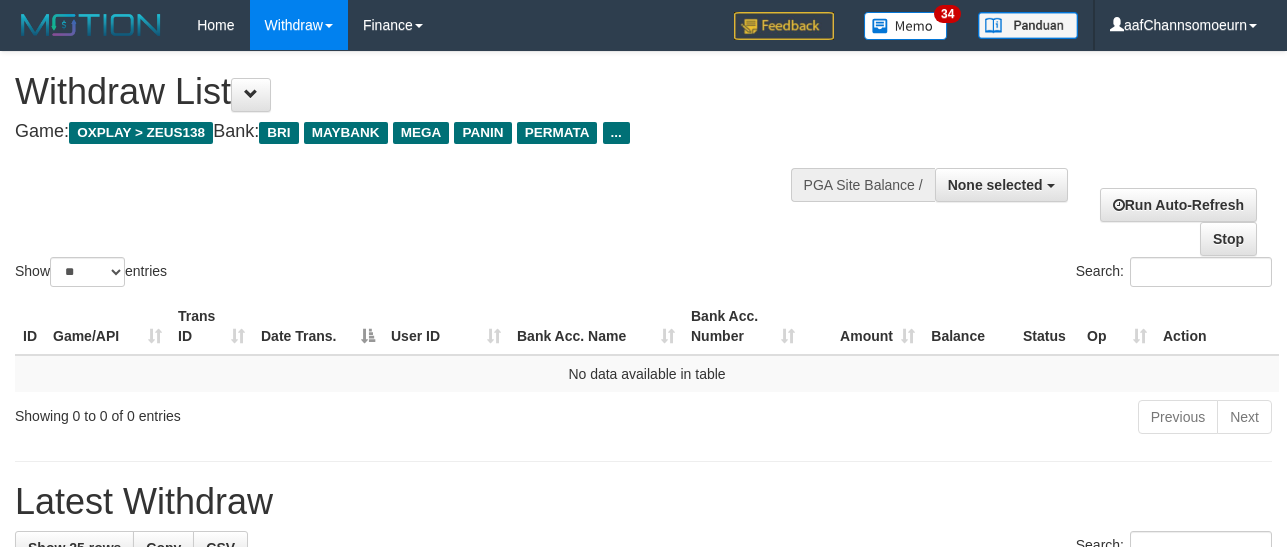select 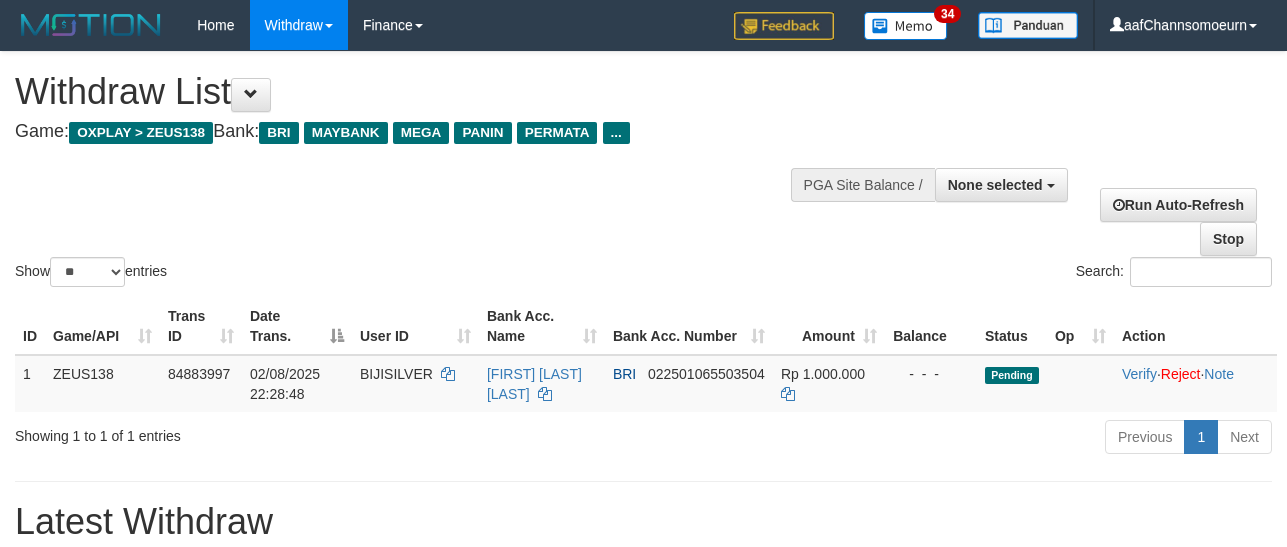 select 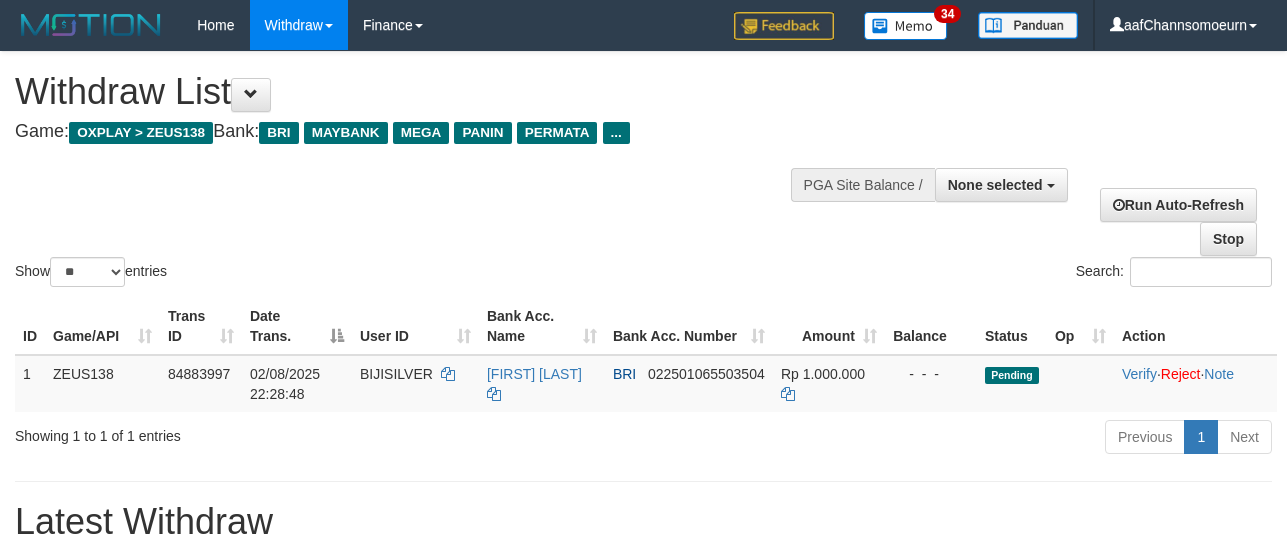 select 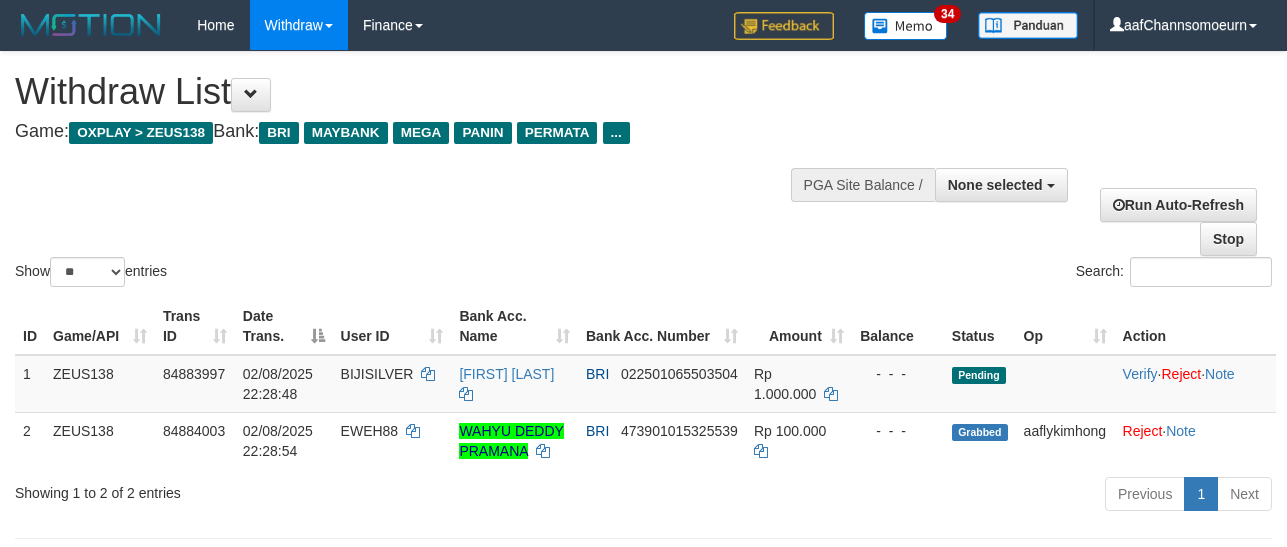 select 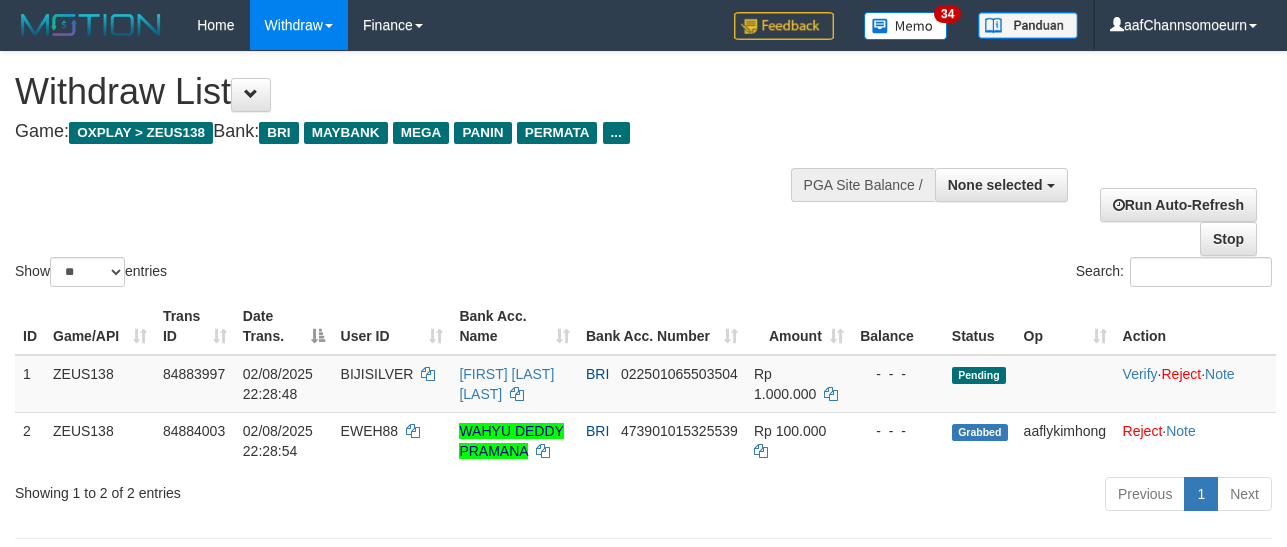 select 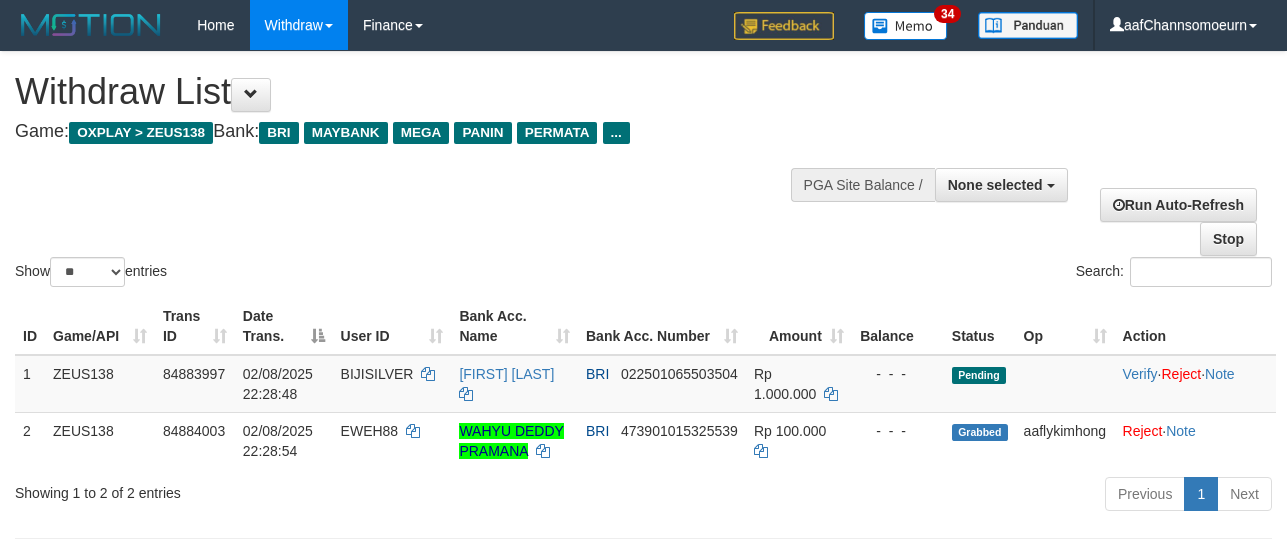 select 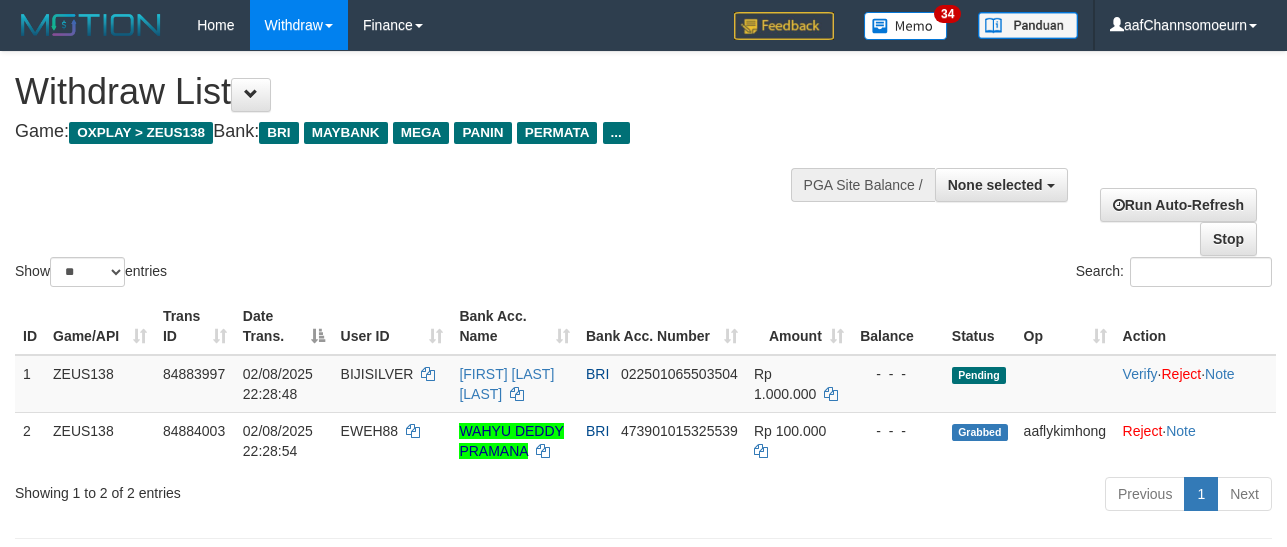 select 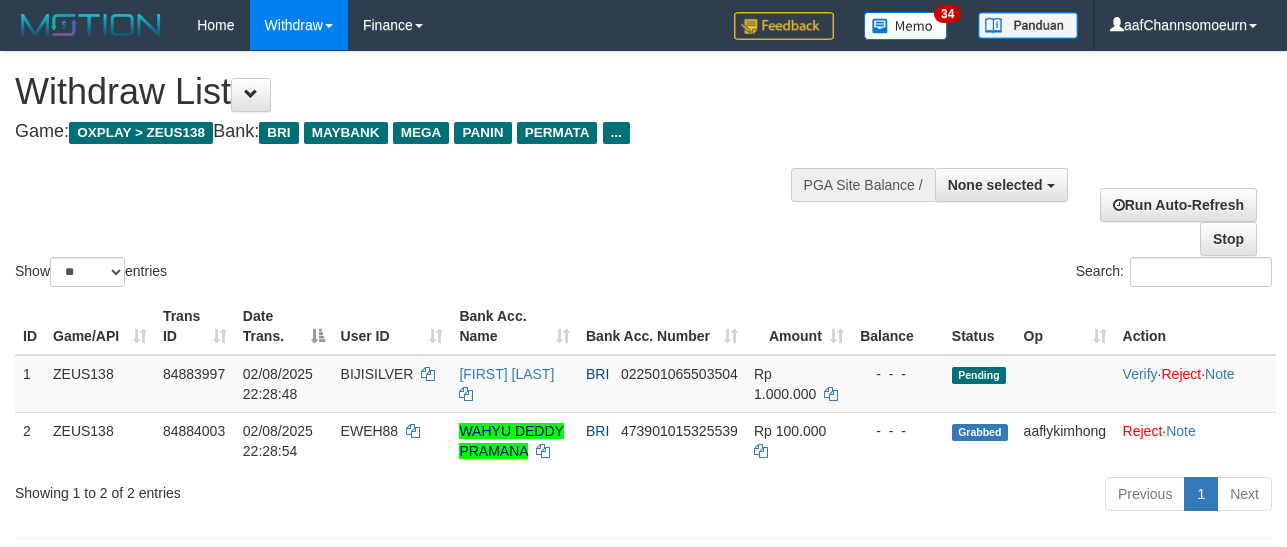 select 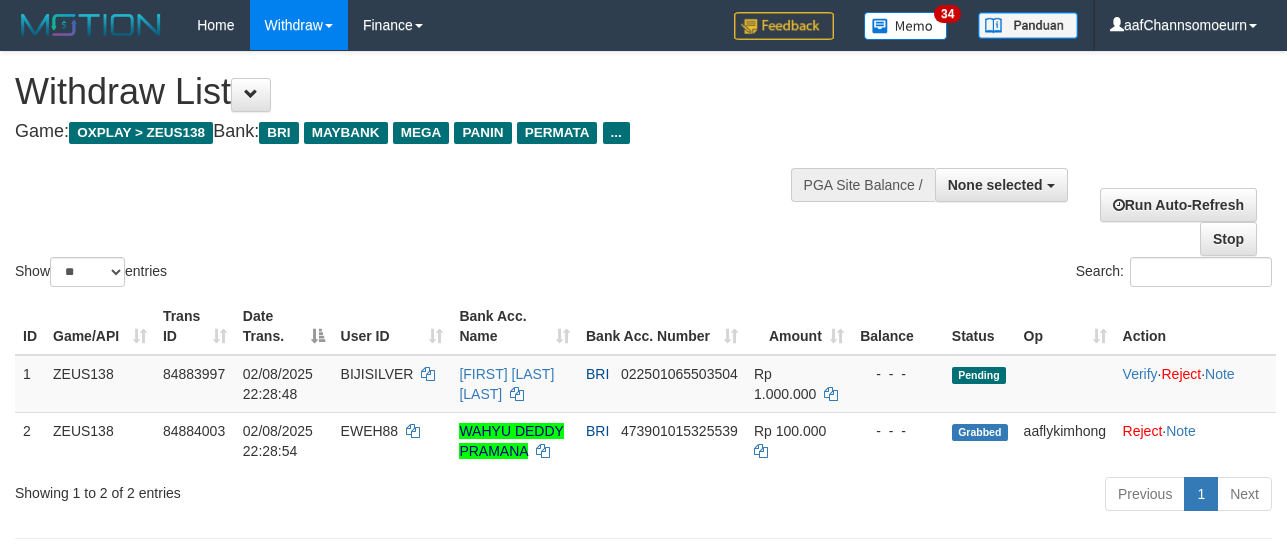 select 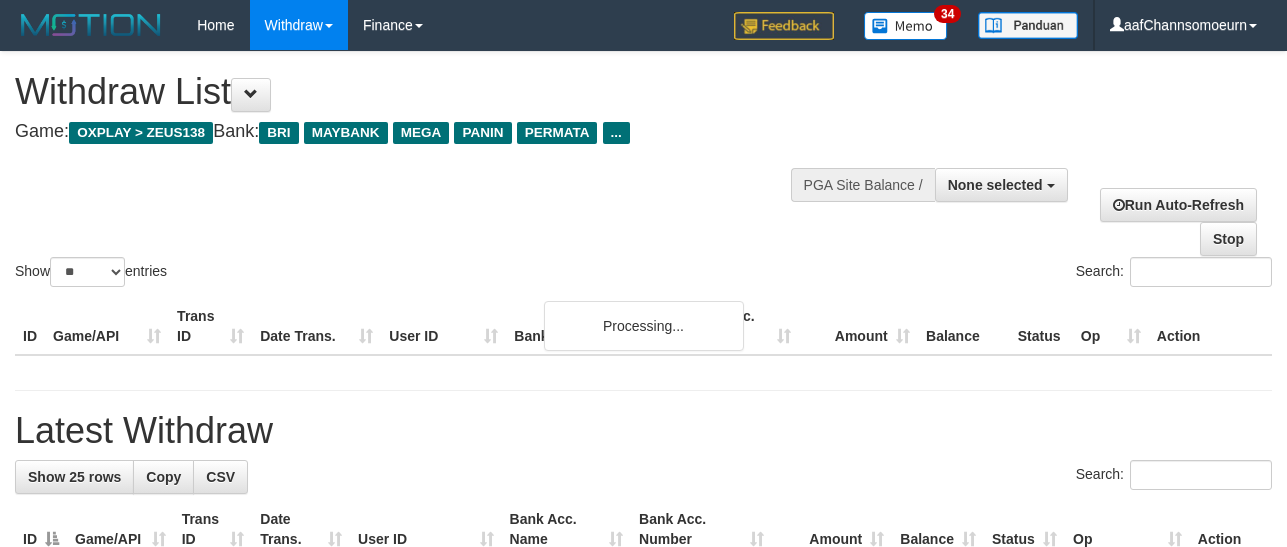 select 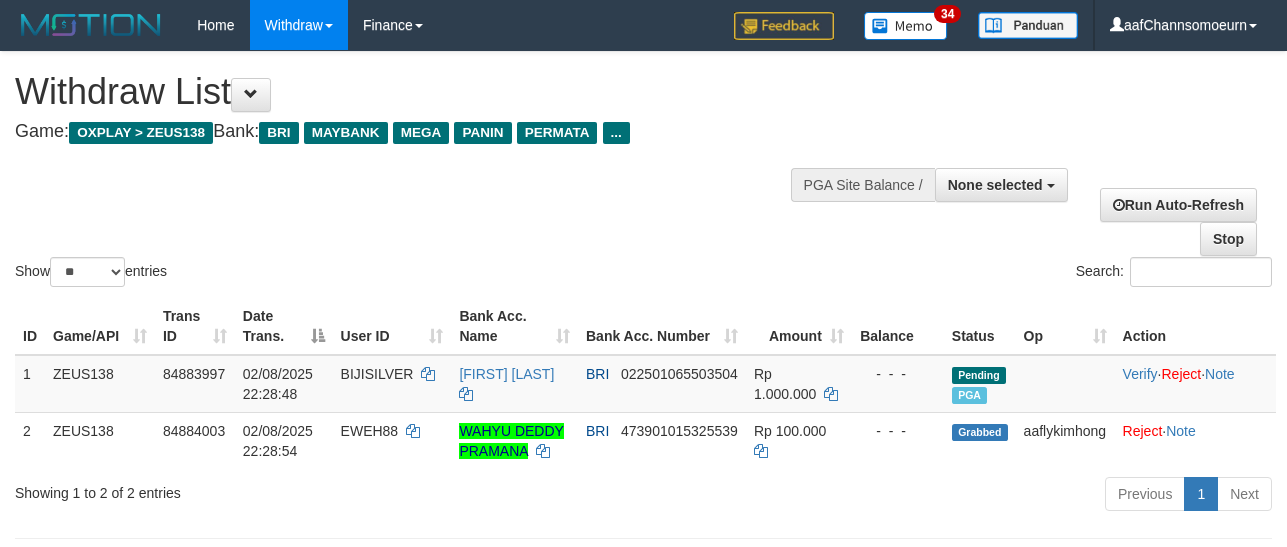 select 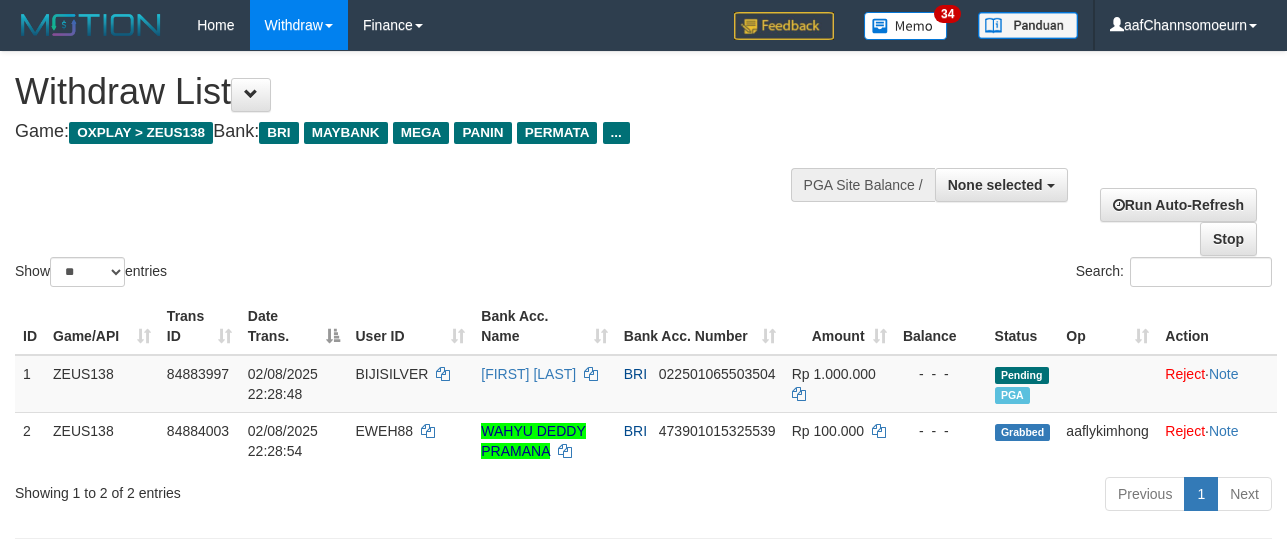 select 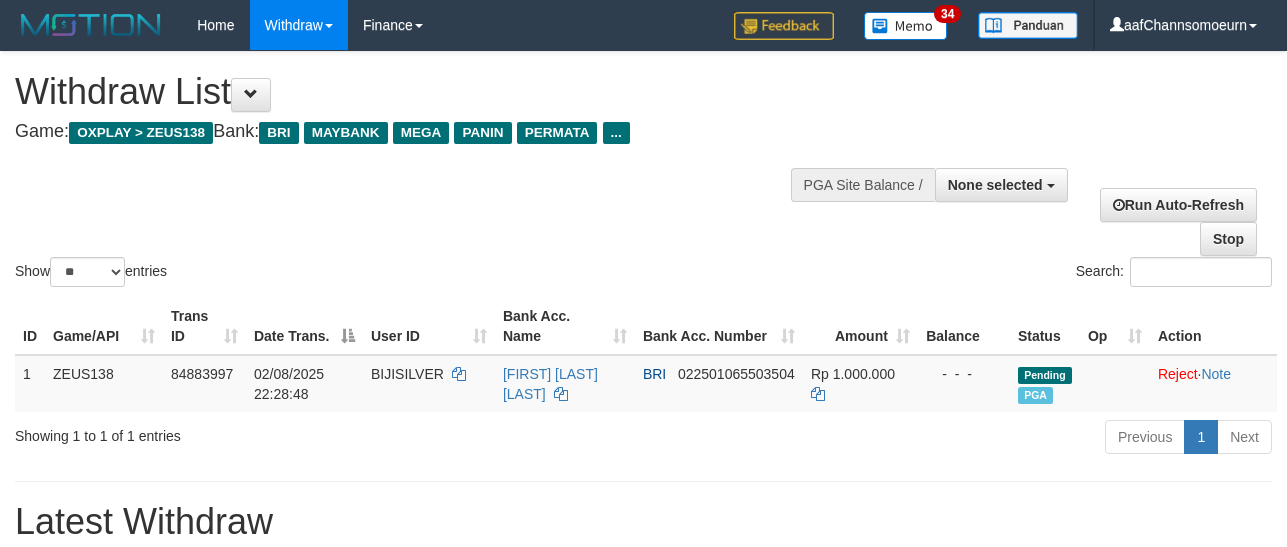 select 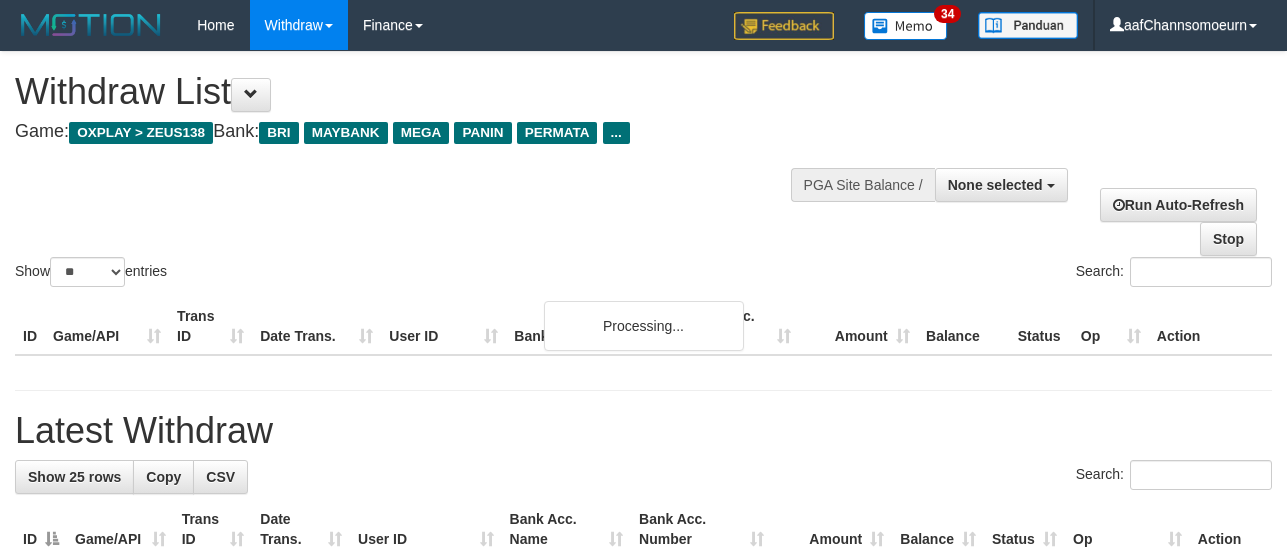 select 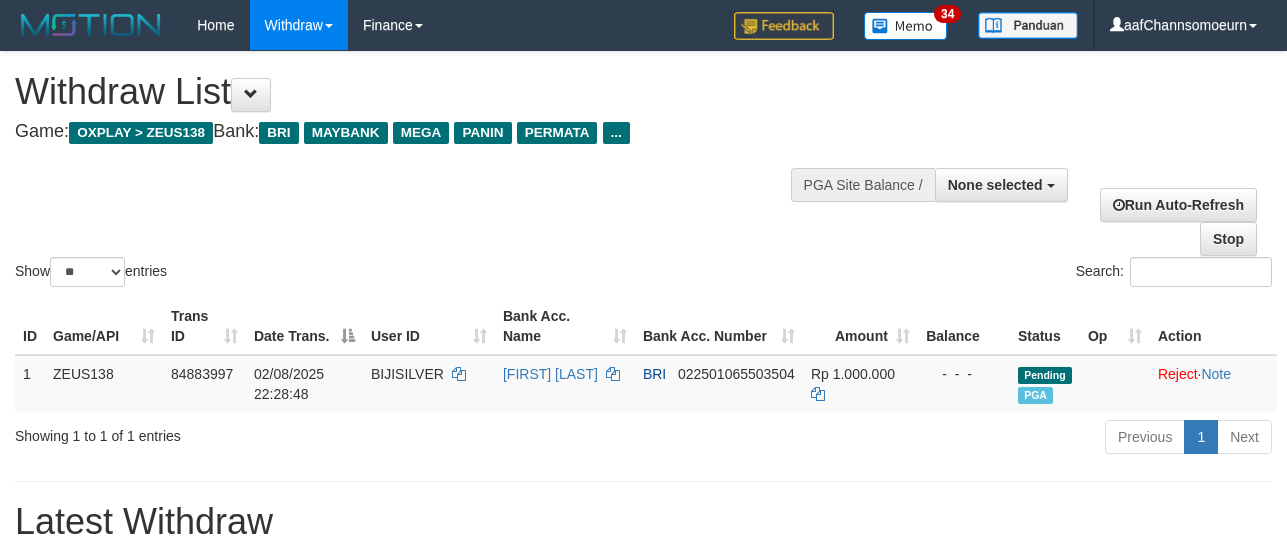 select 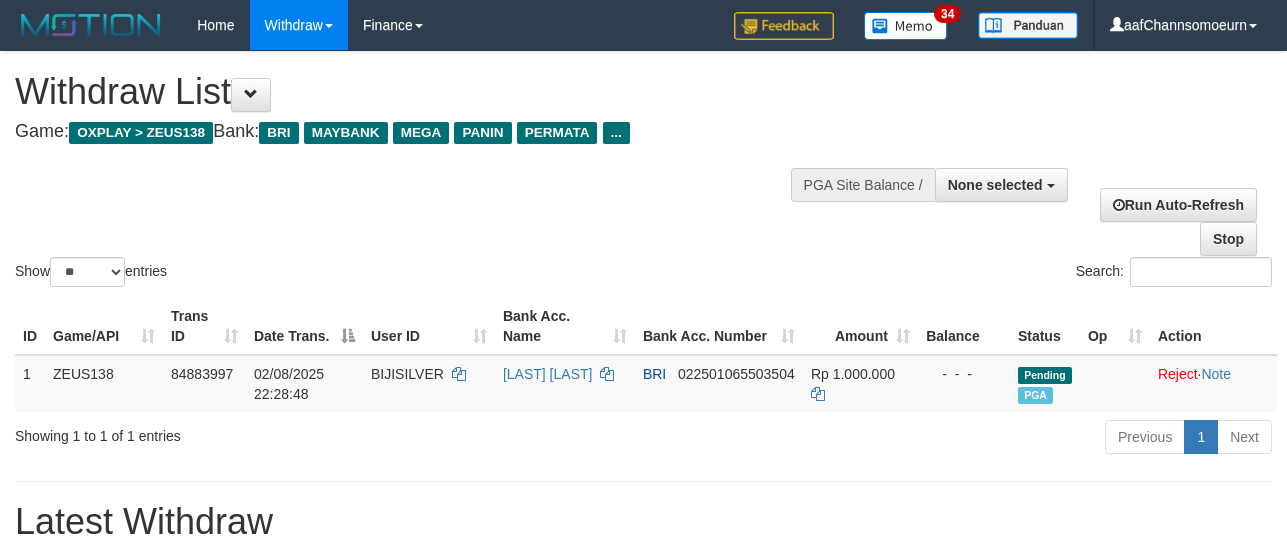select 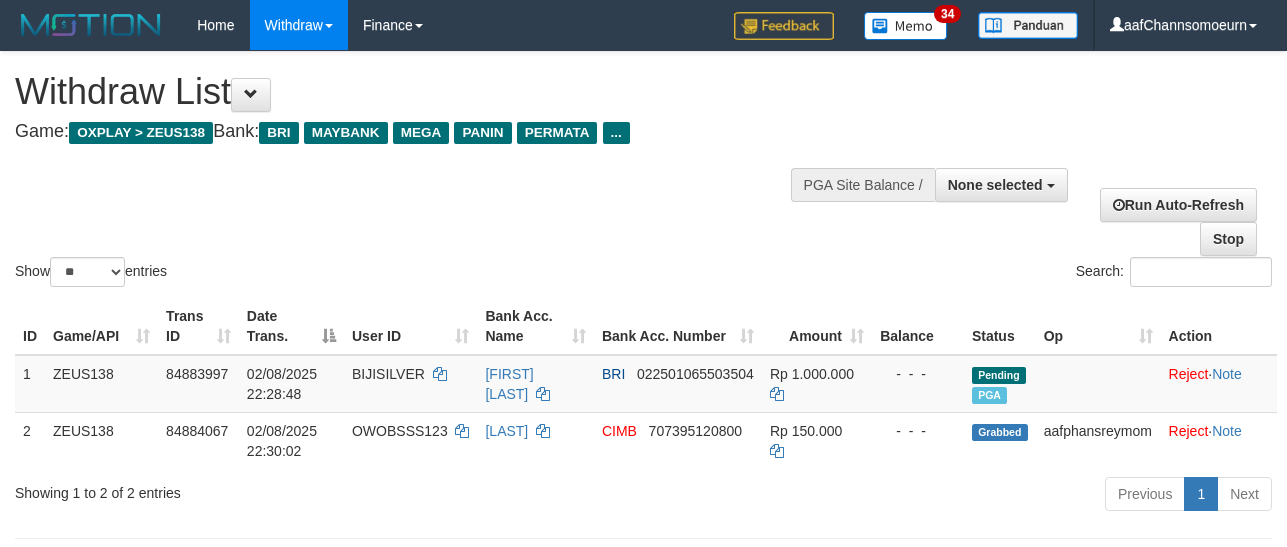 select 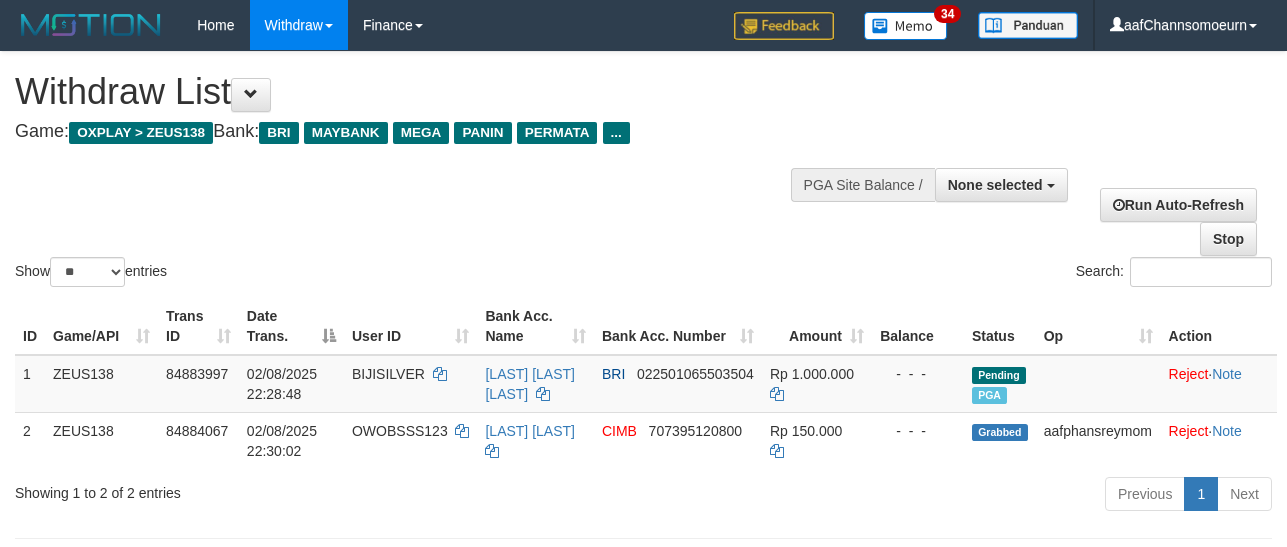select 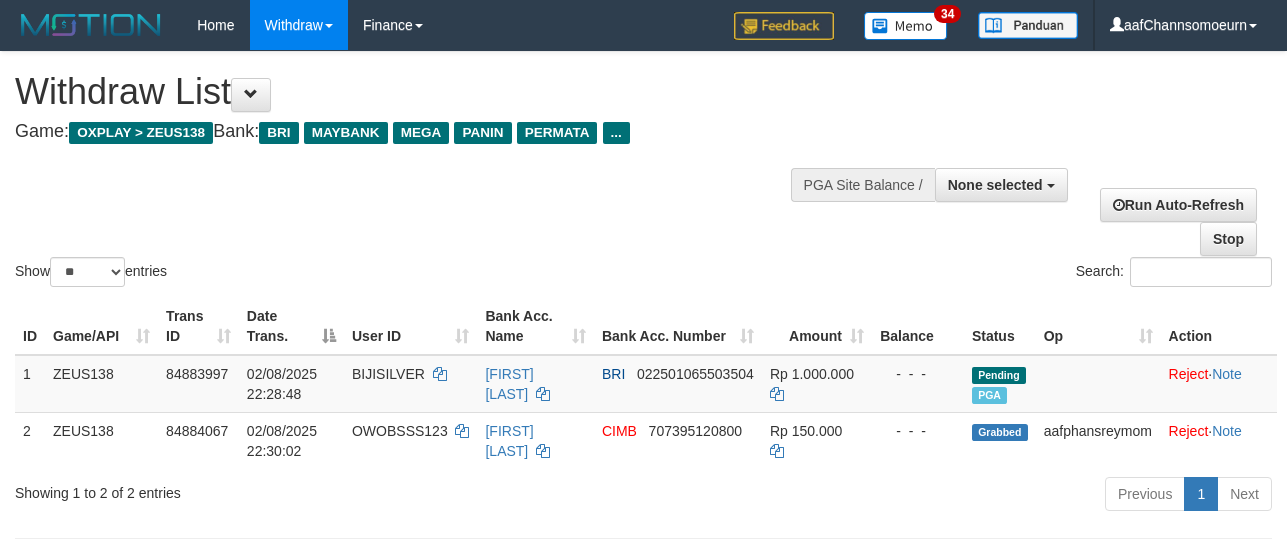 select 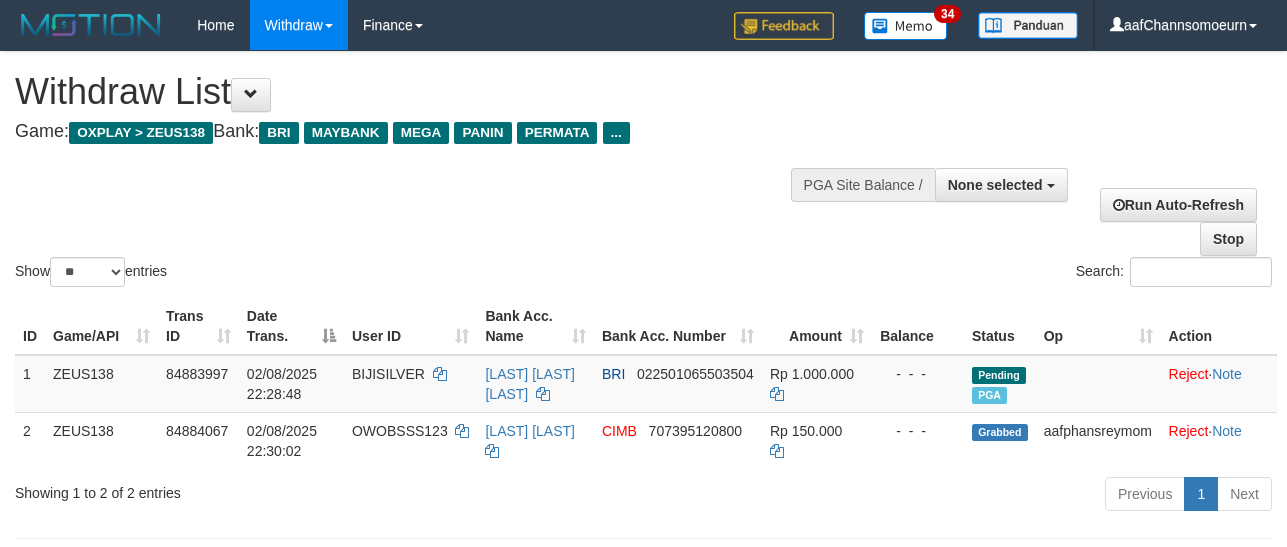 select 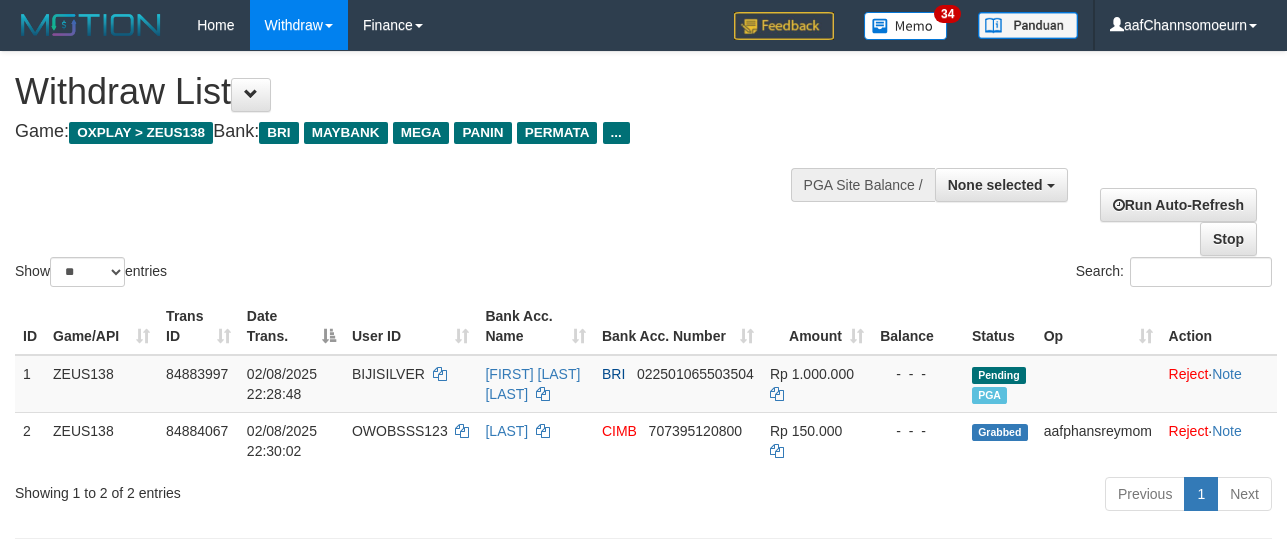 select 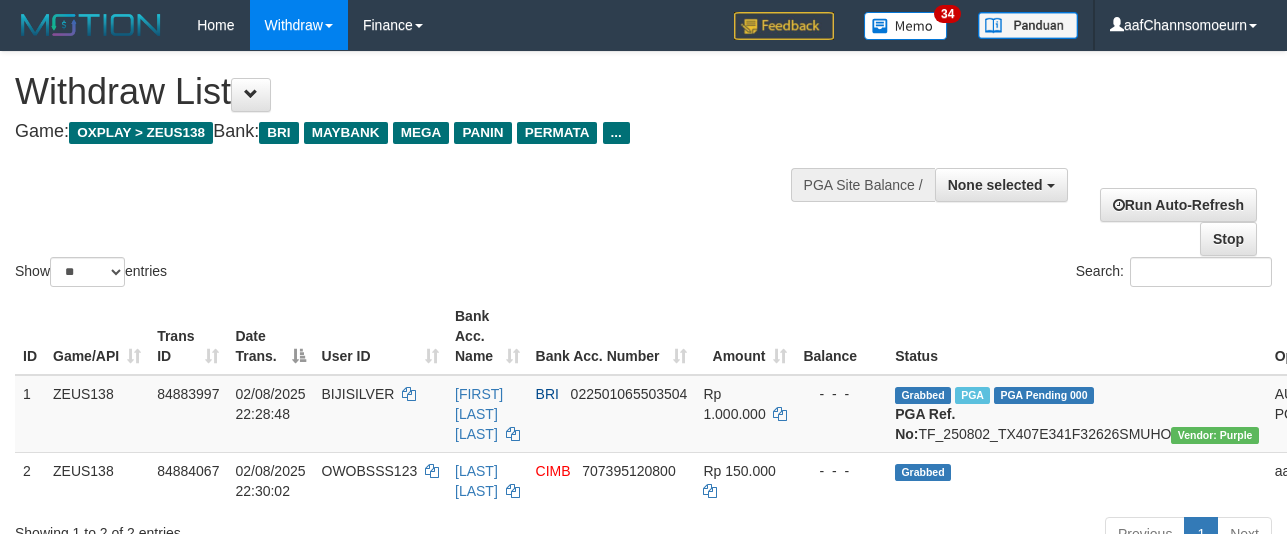 select 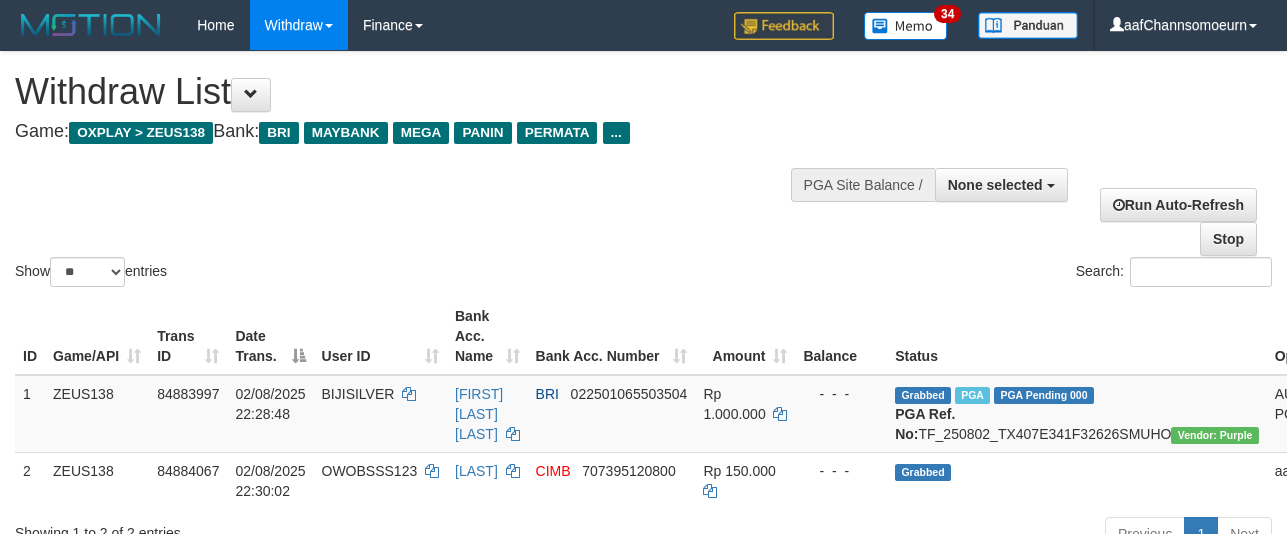 select 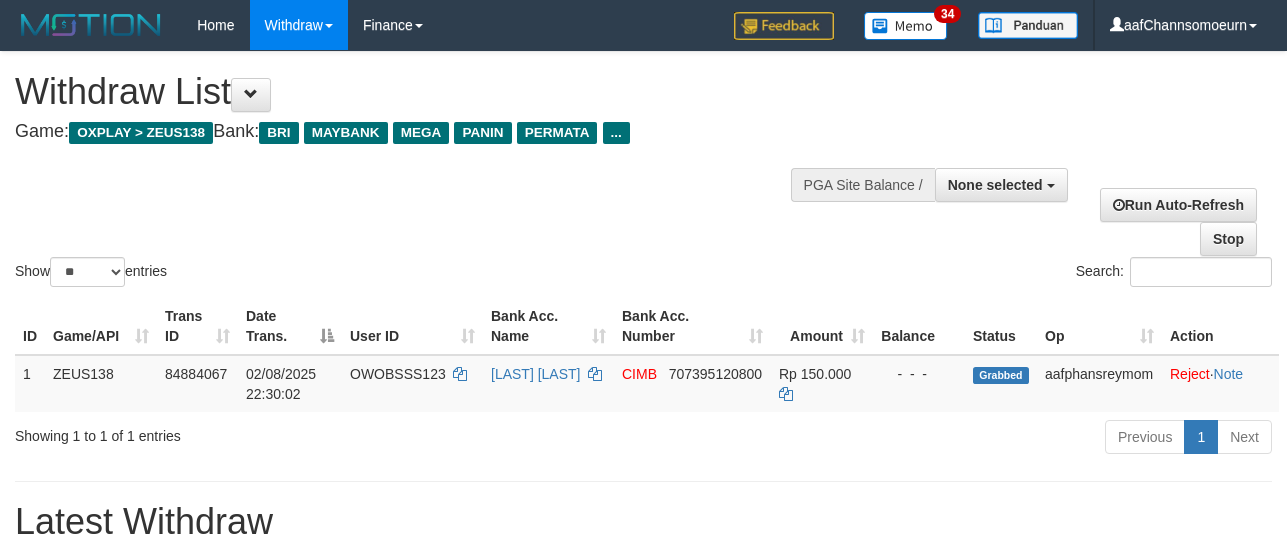 select 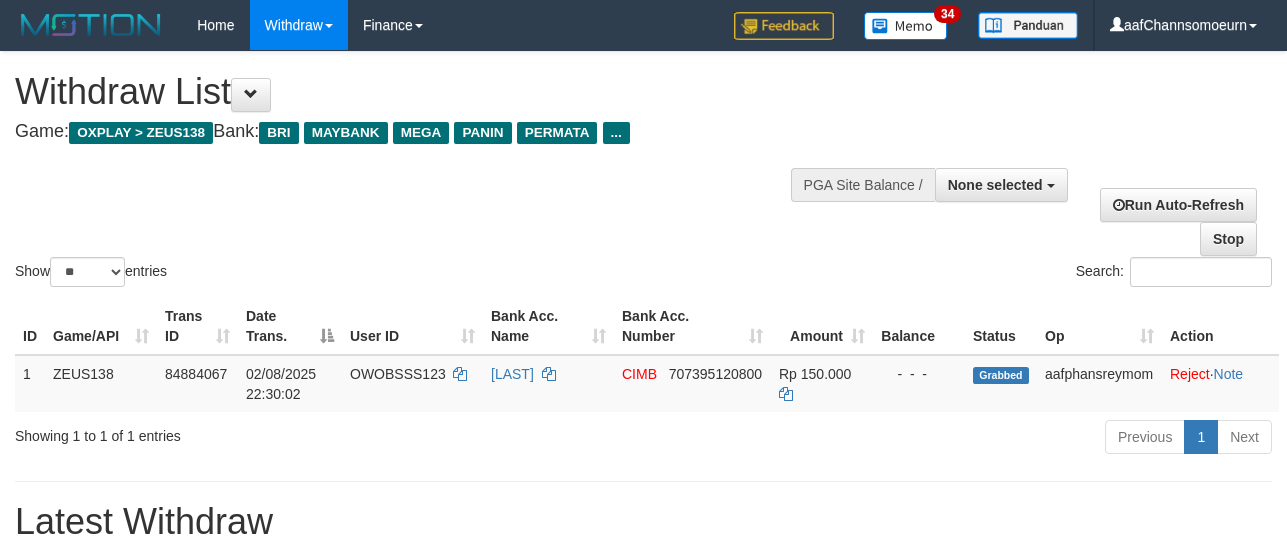 select 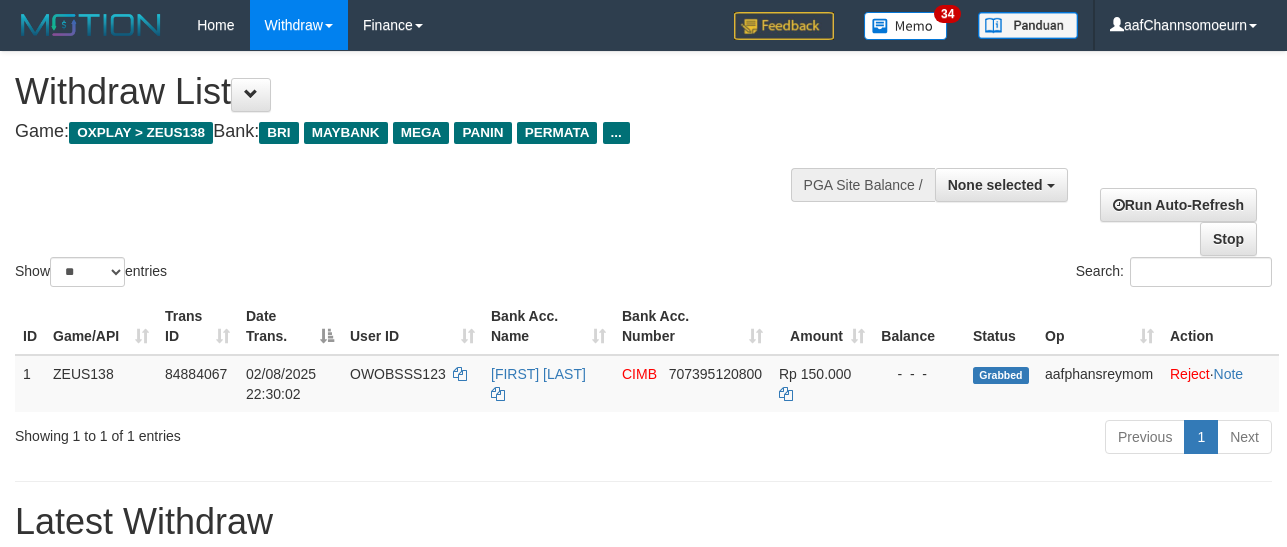 select 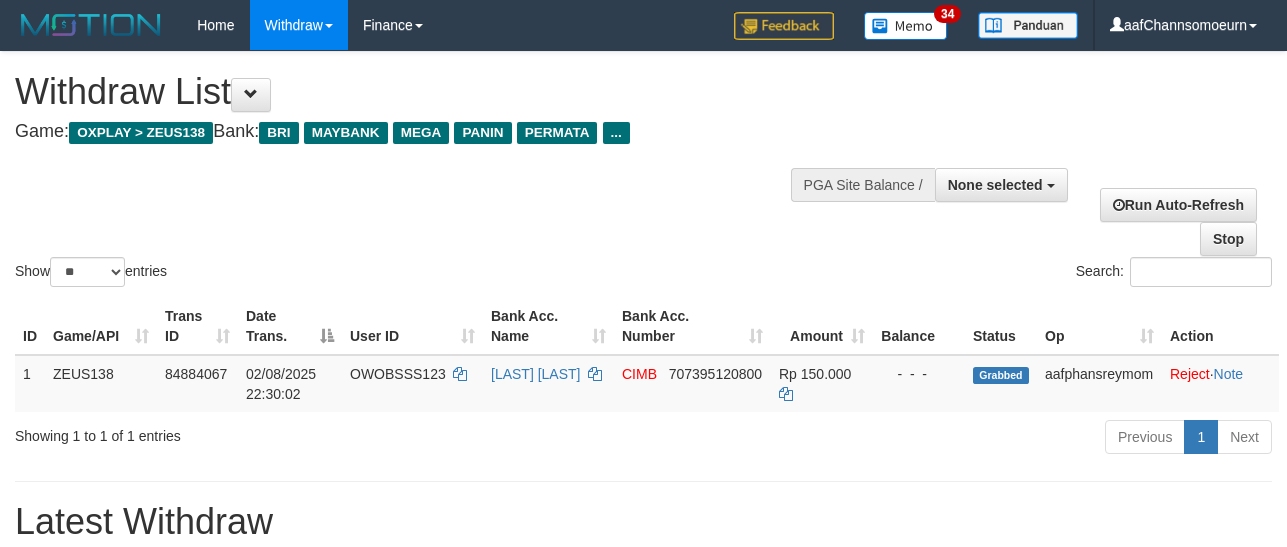 select 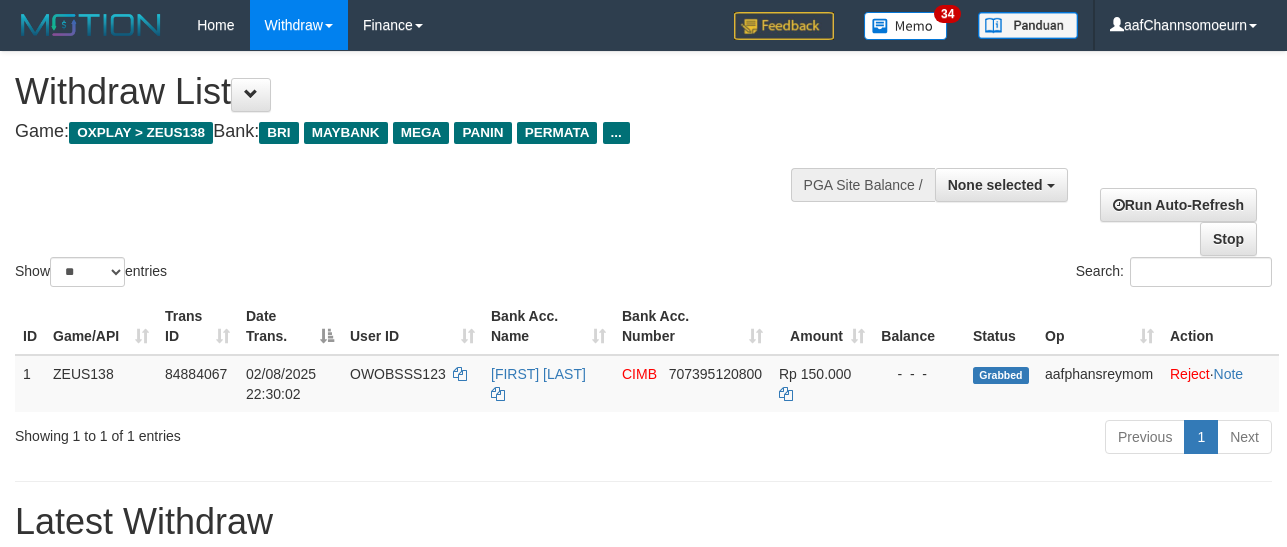 select 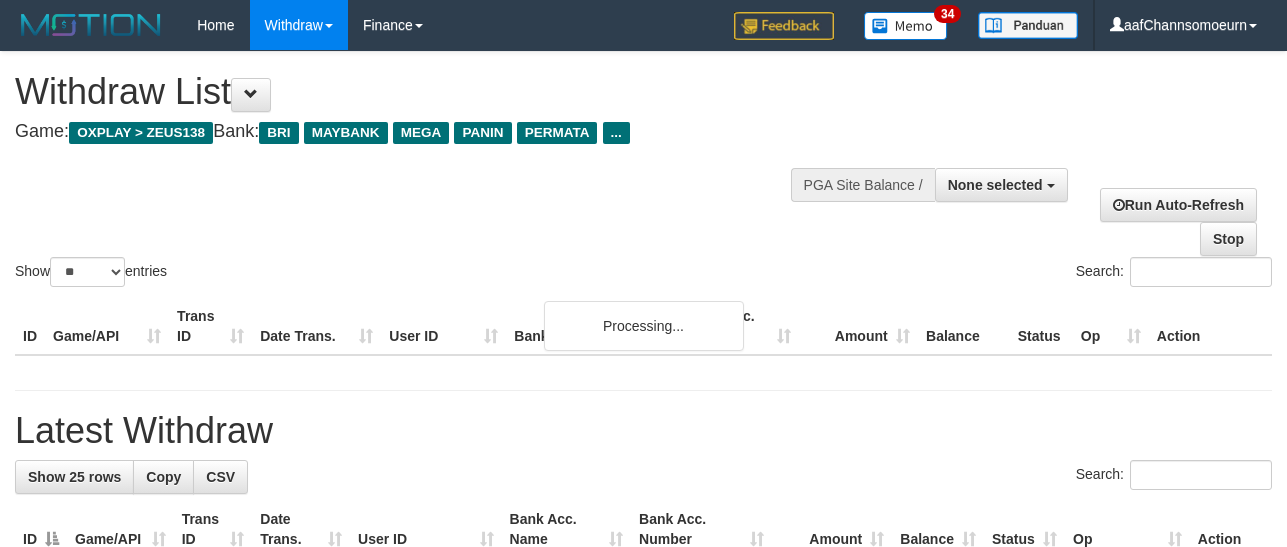 select 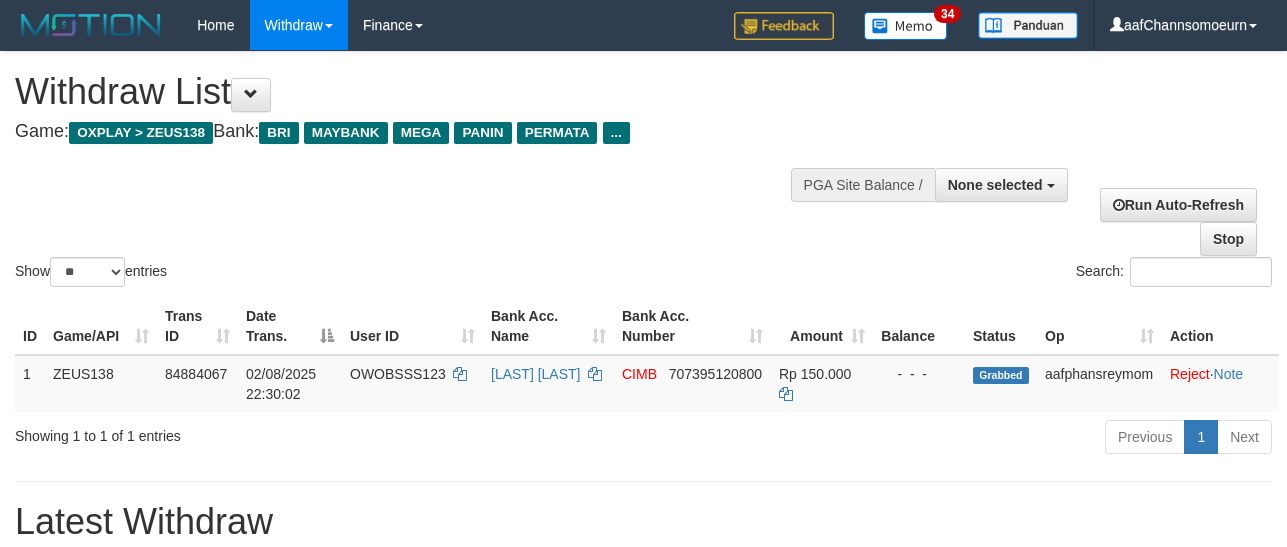 select 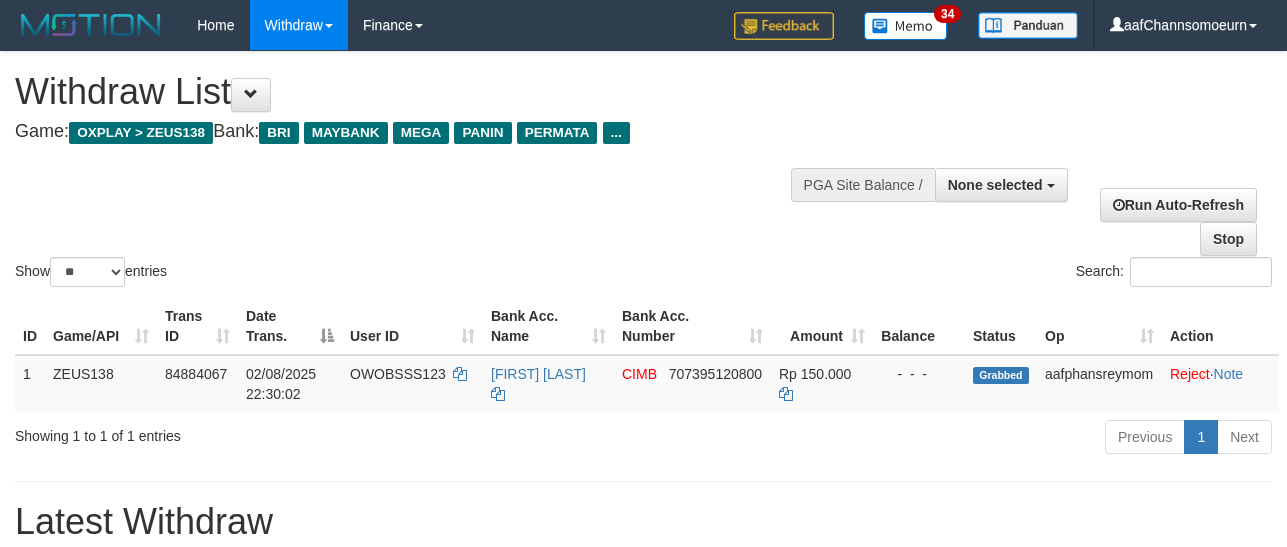 select 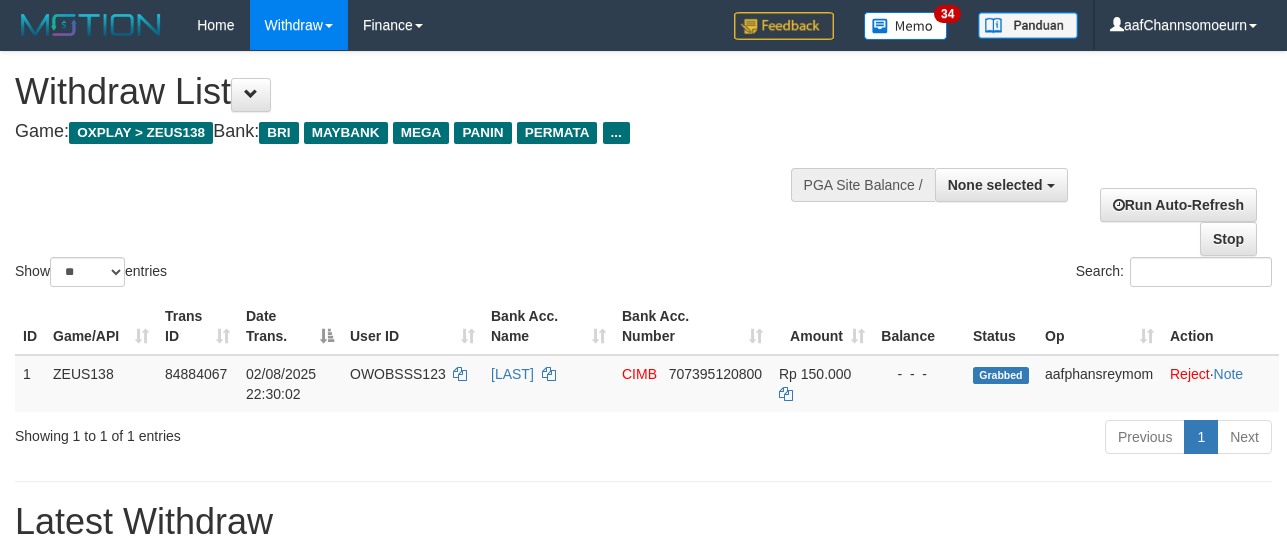 select 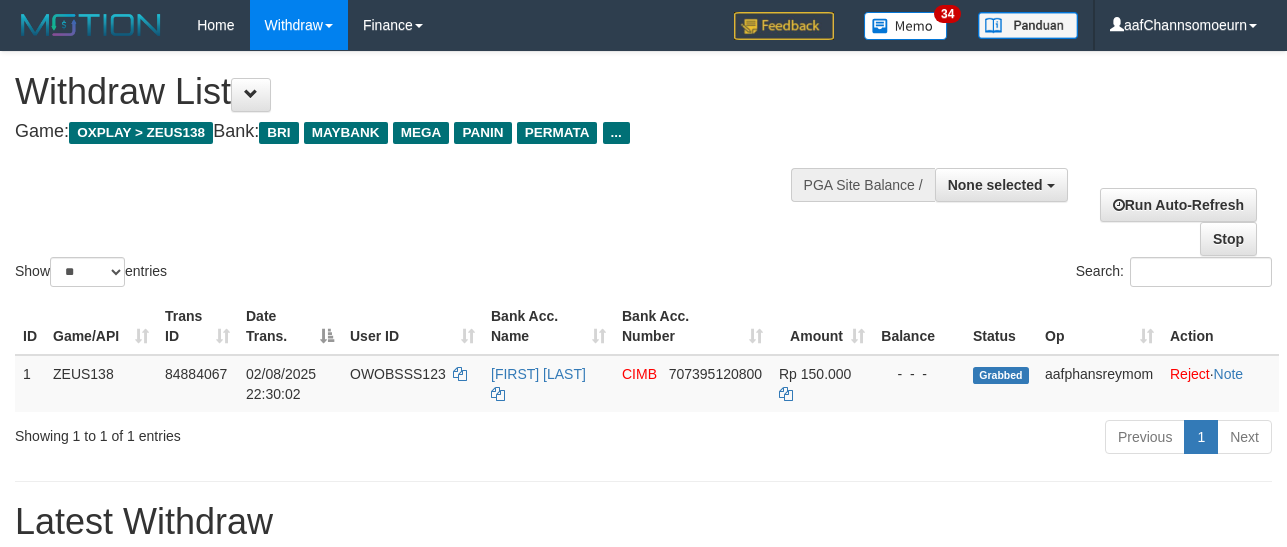 select 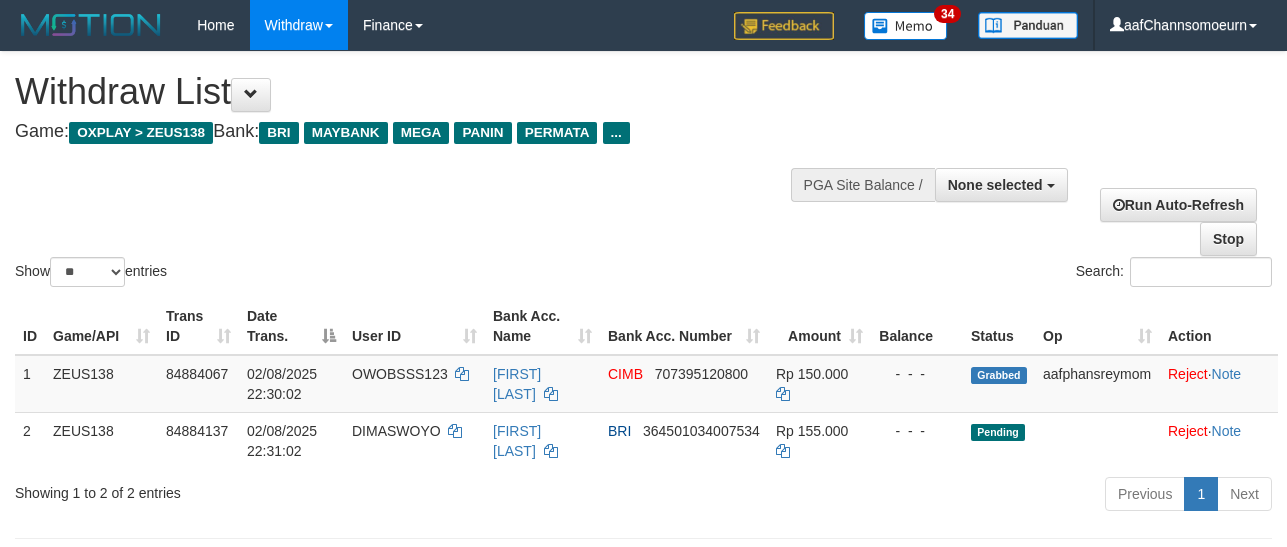 select 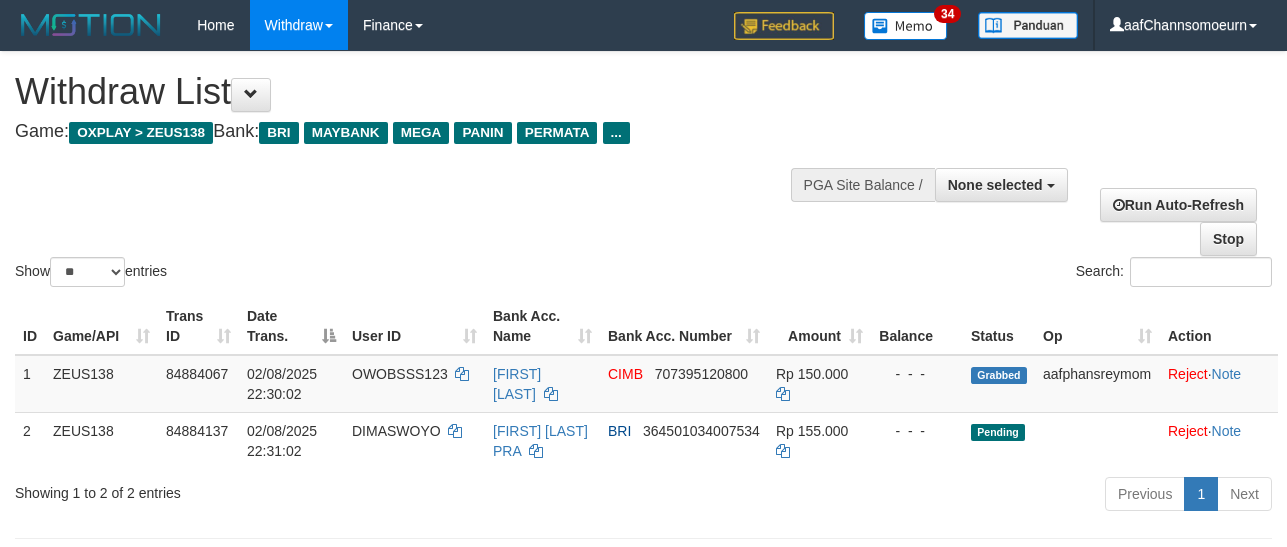 select 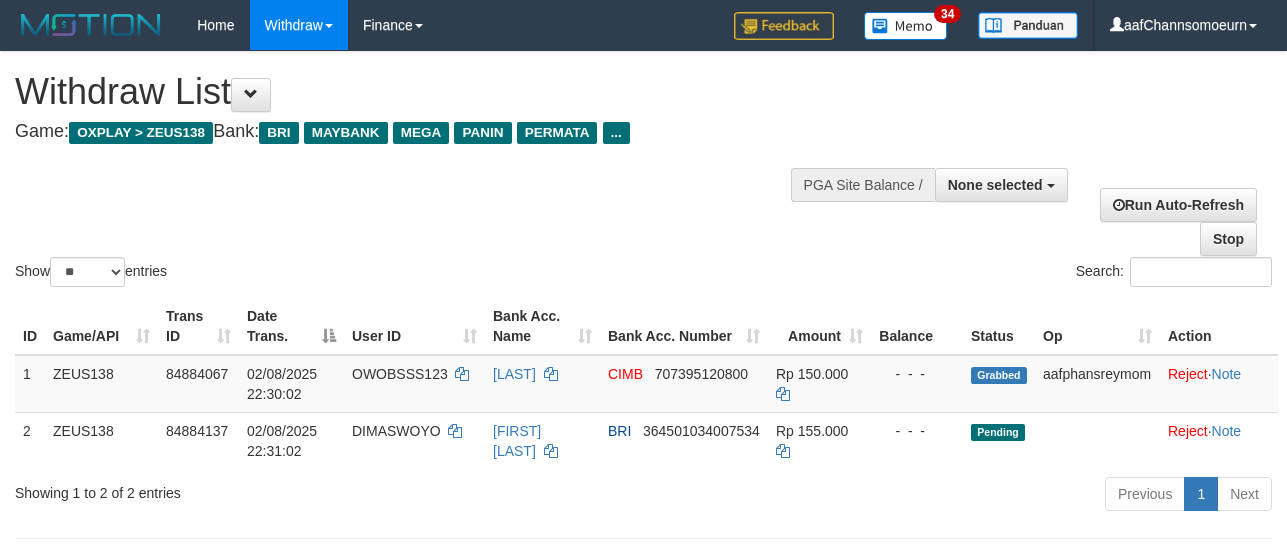 select 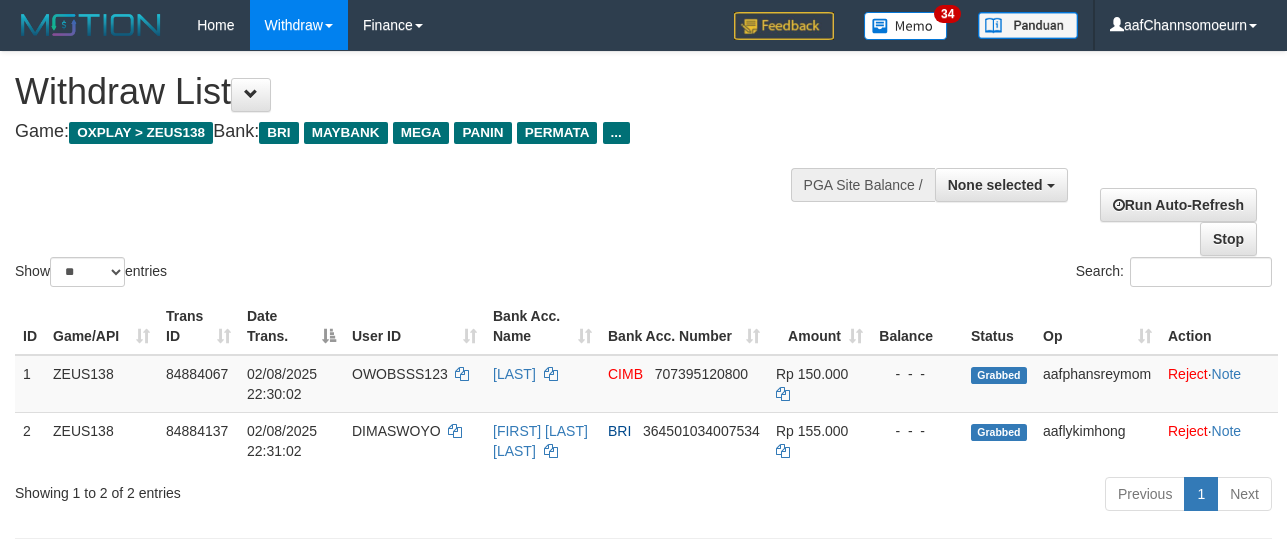 select 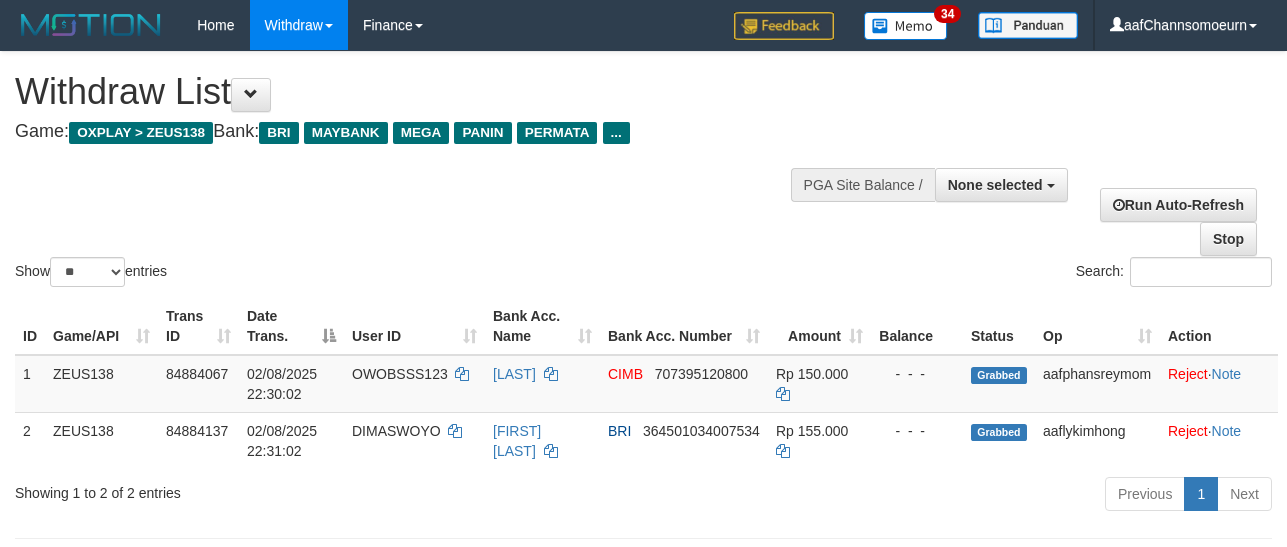 select 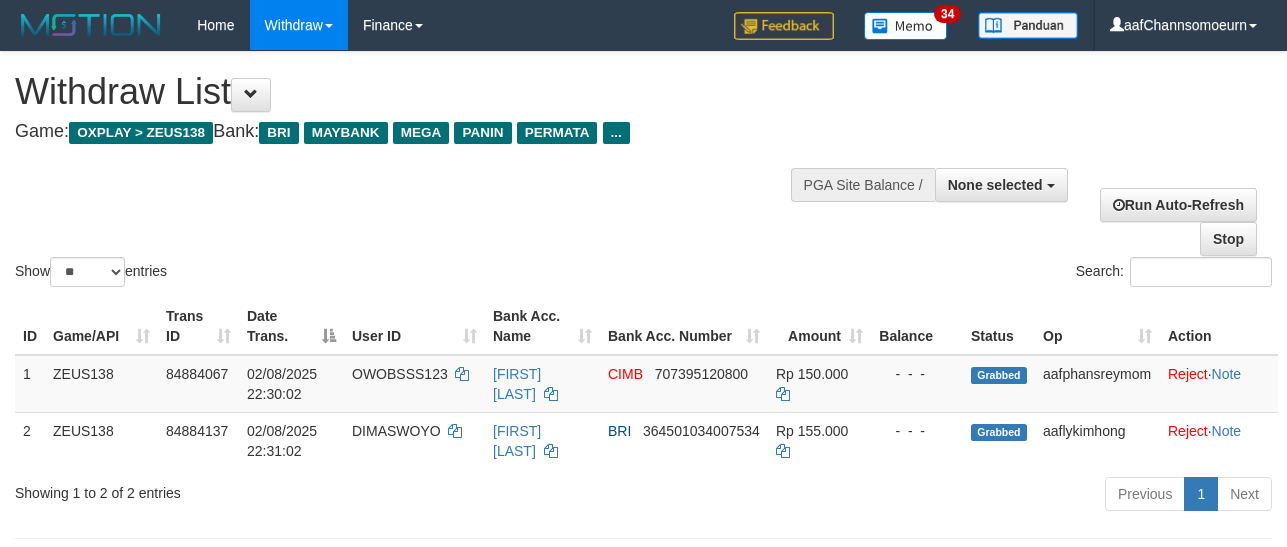 select 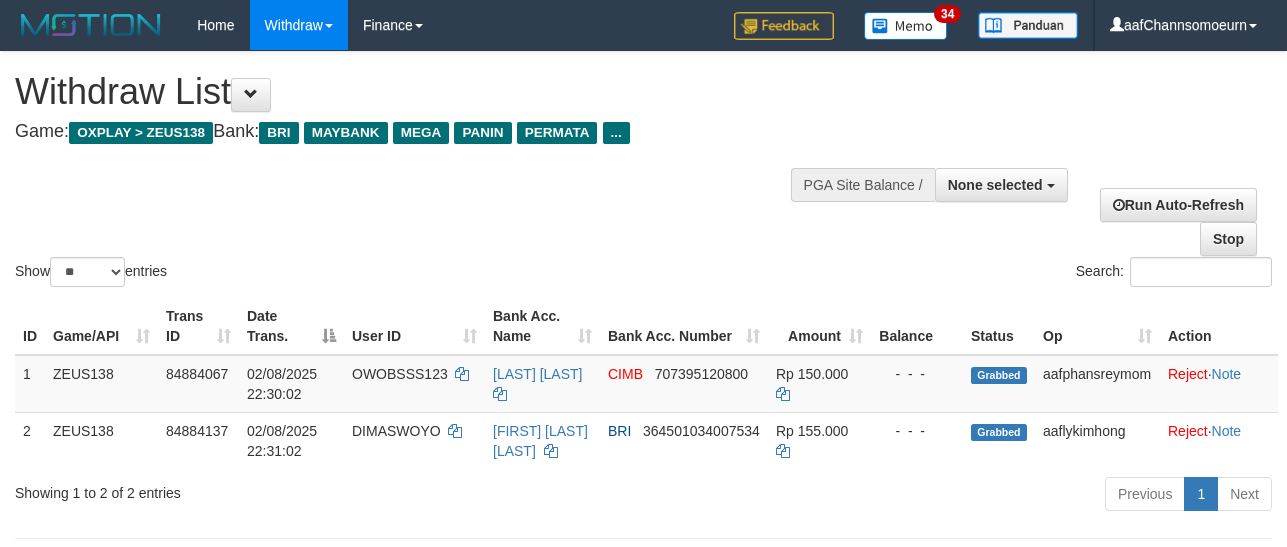 select 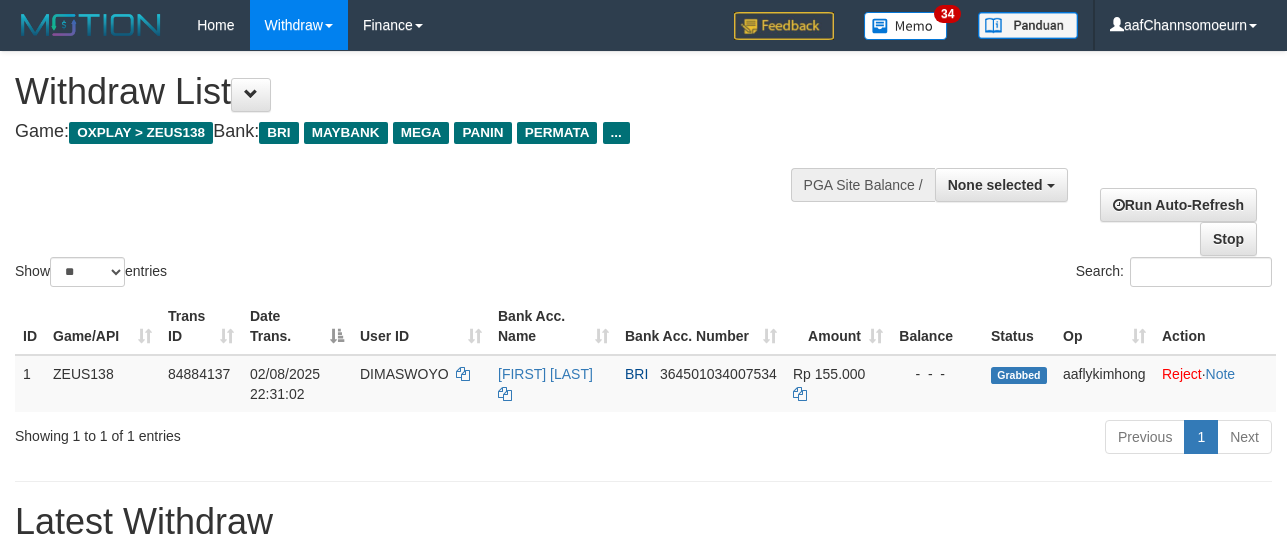 select 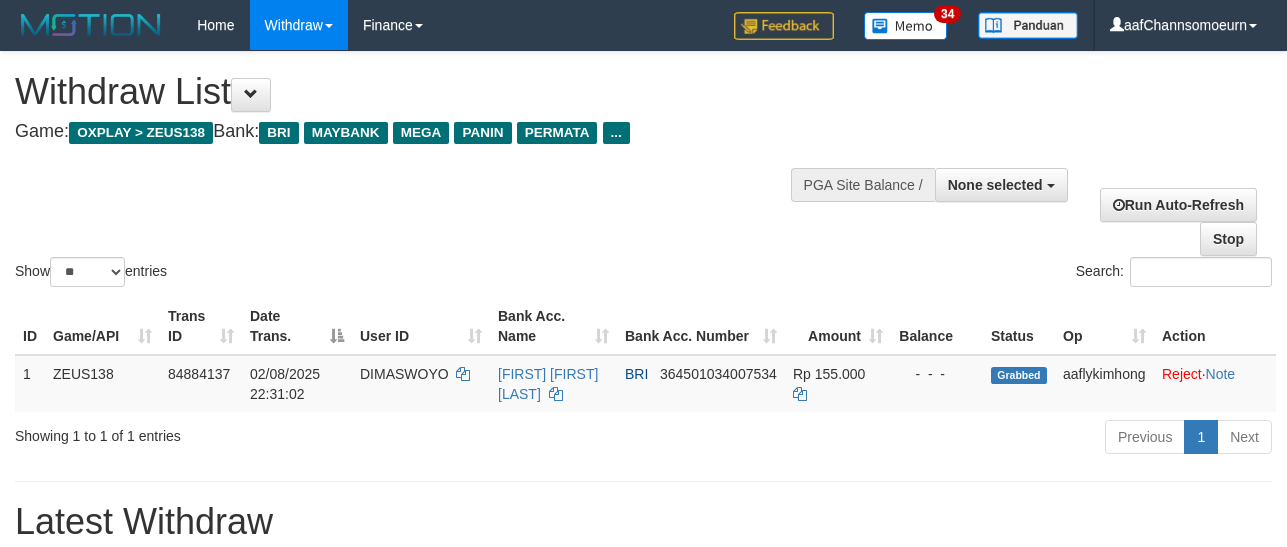 select 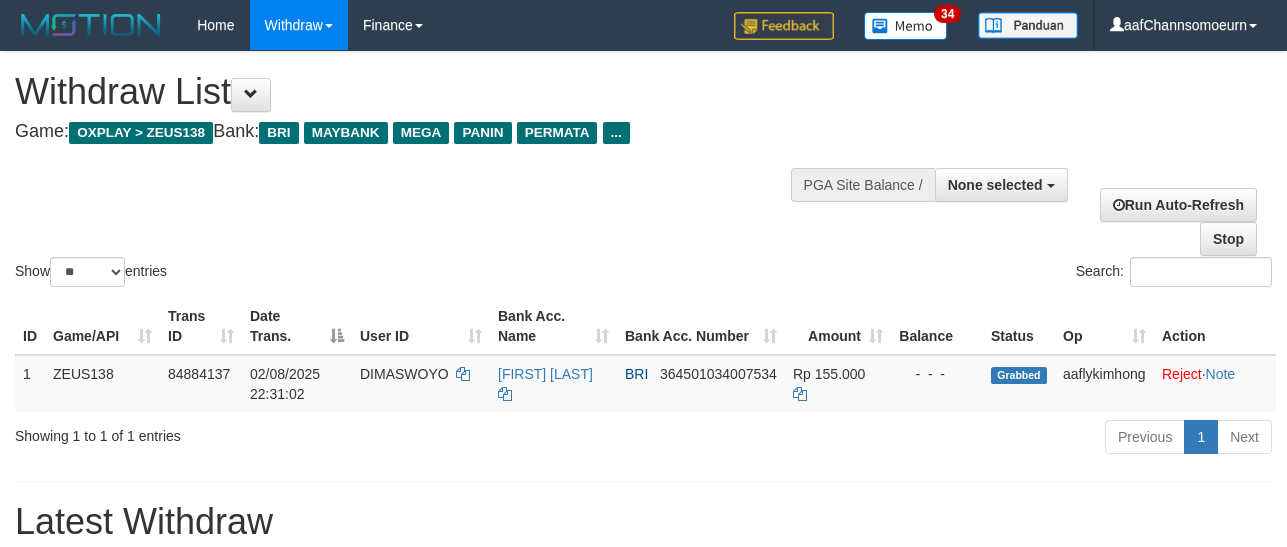 select 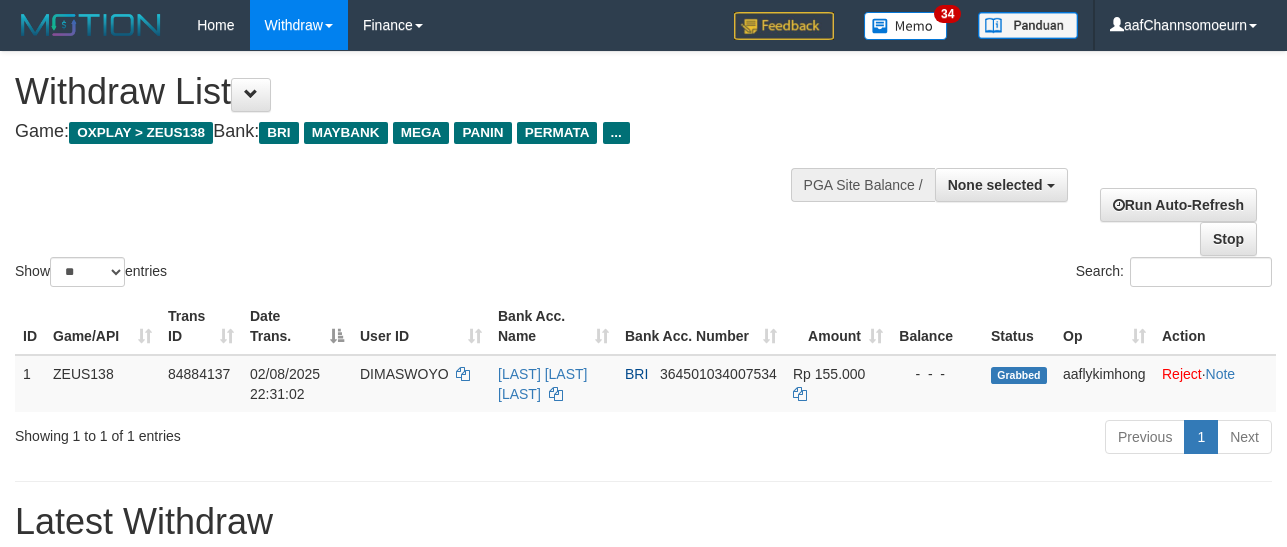select 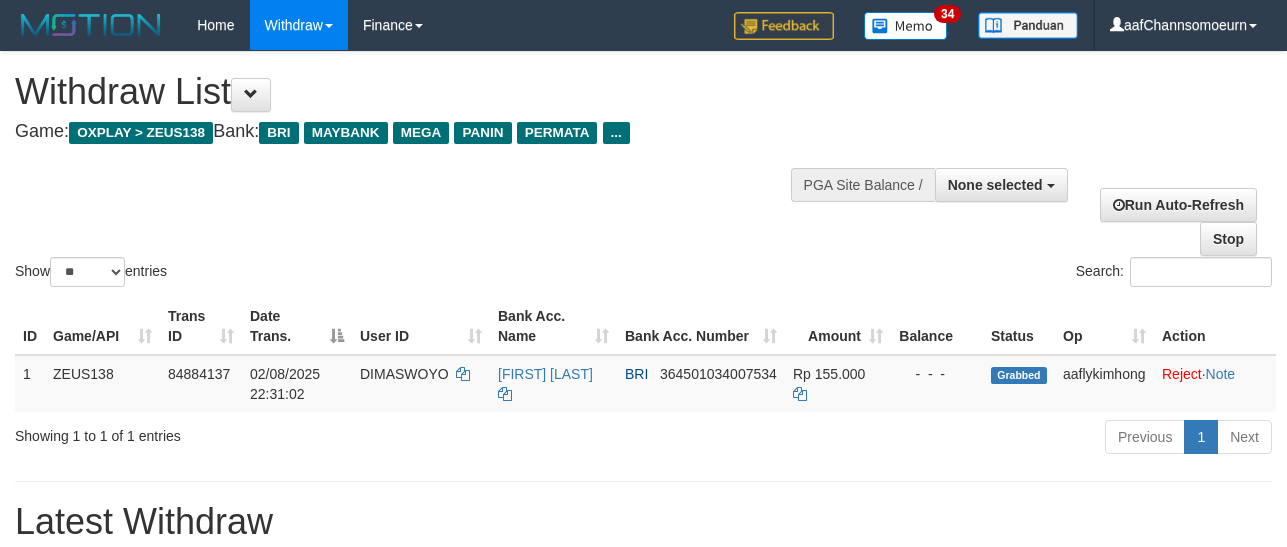 select 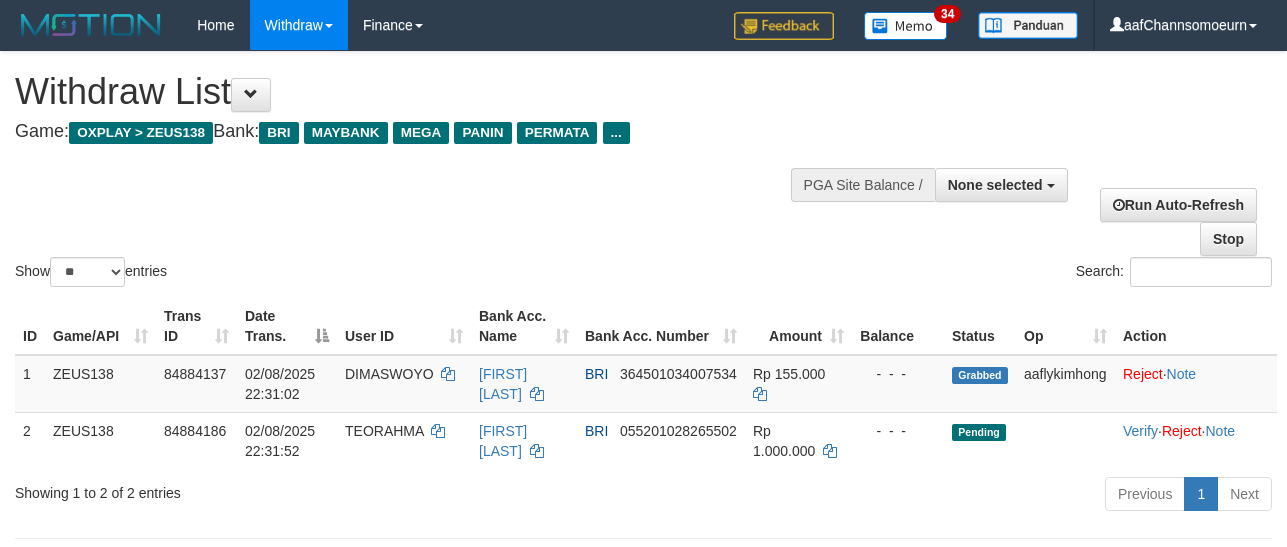 select 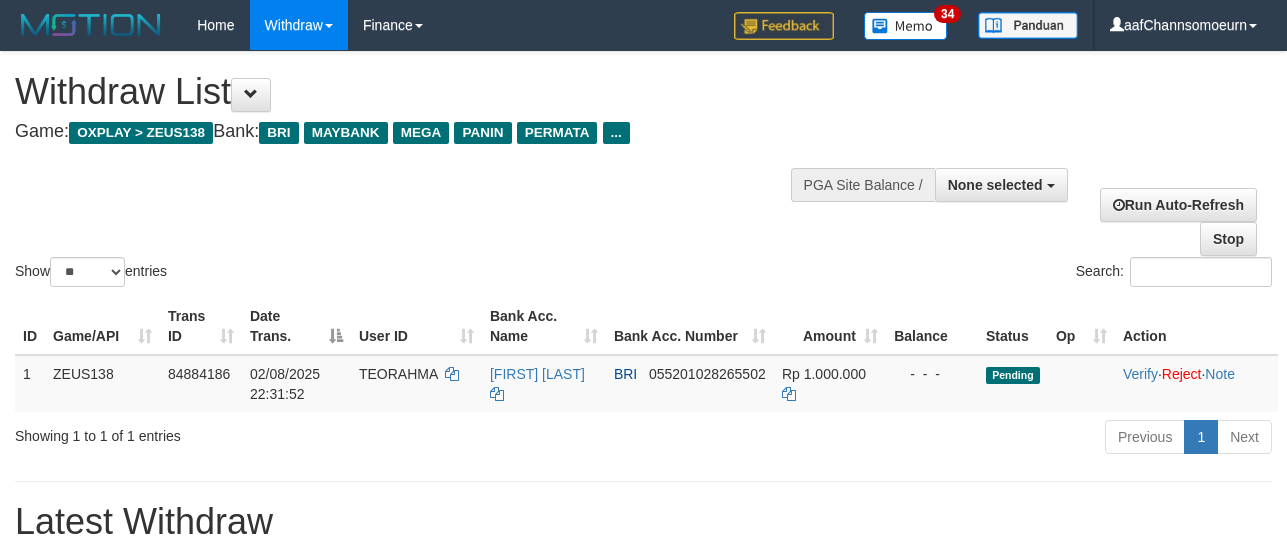 select 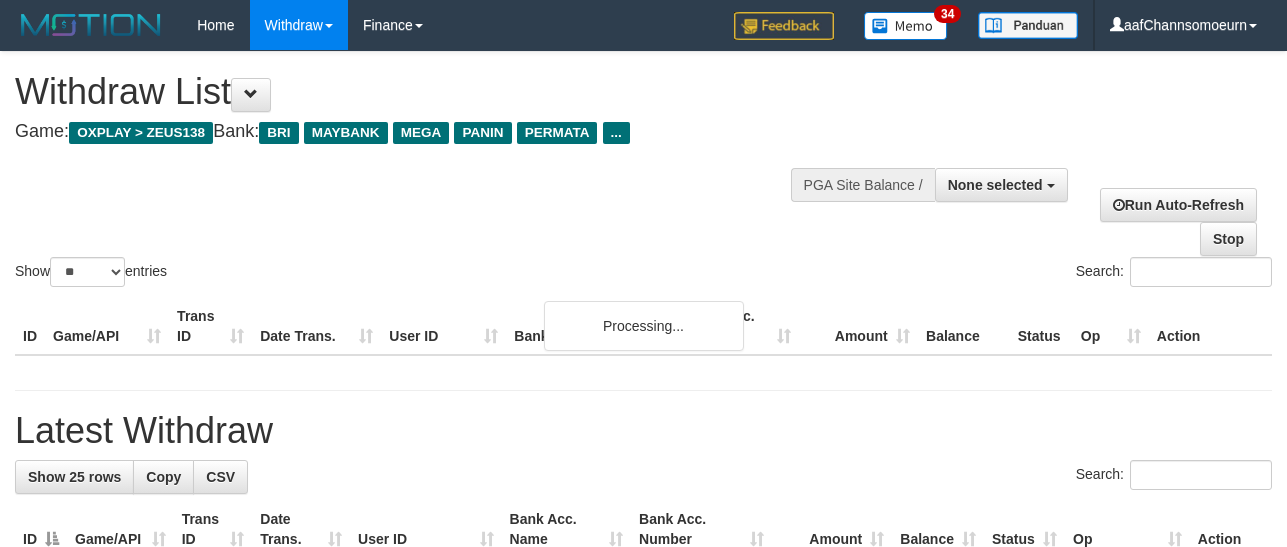 select 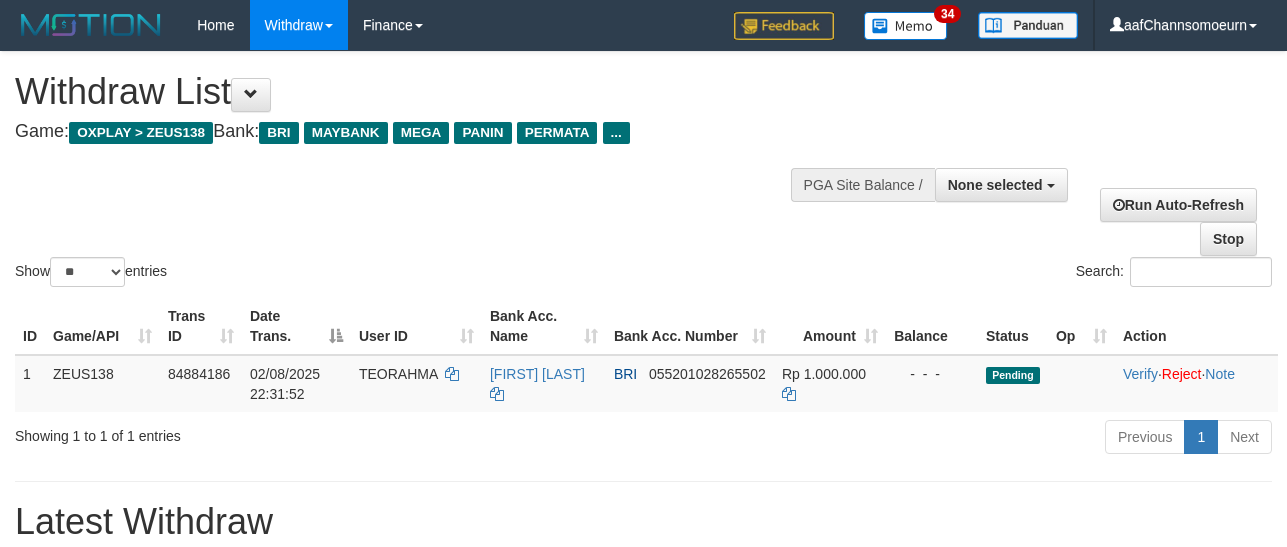 select 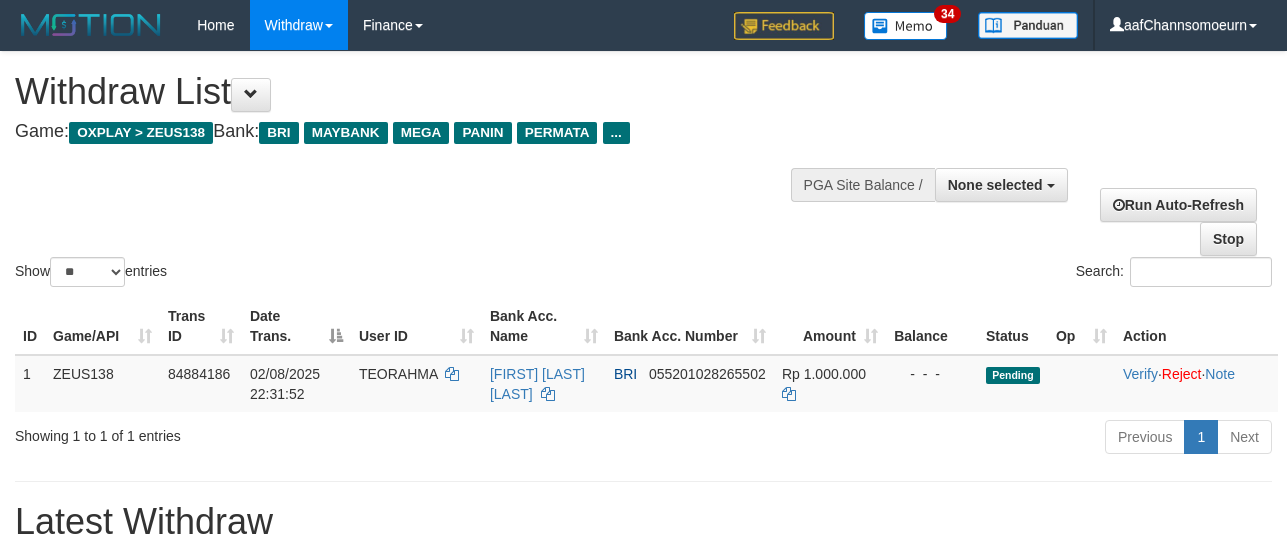 select 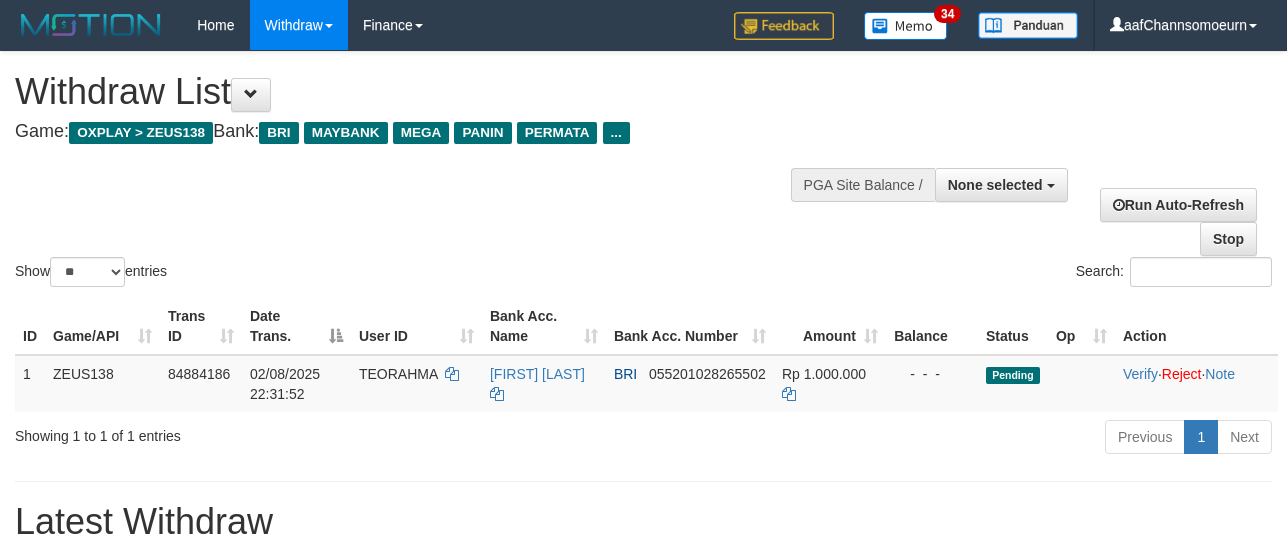 select 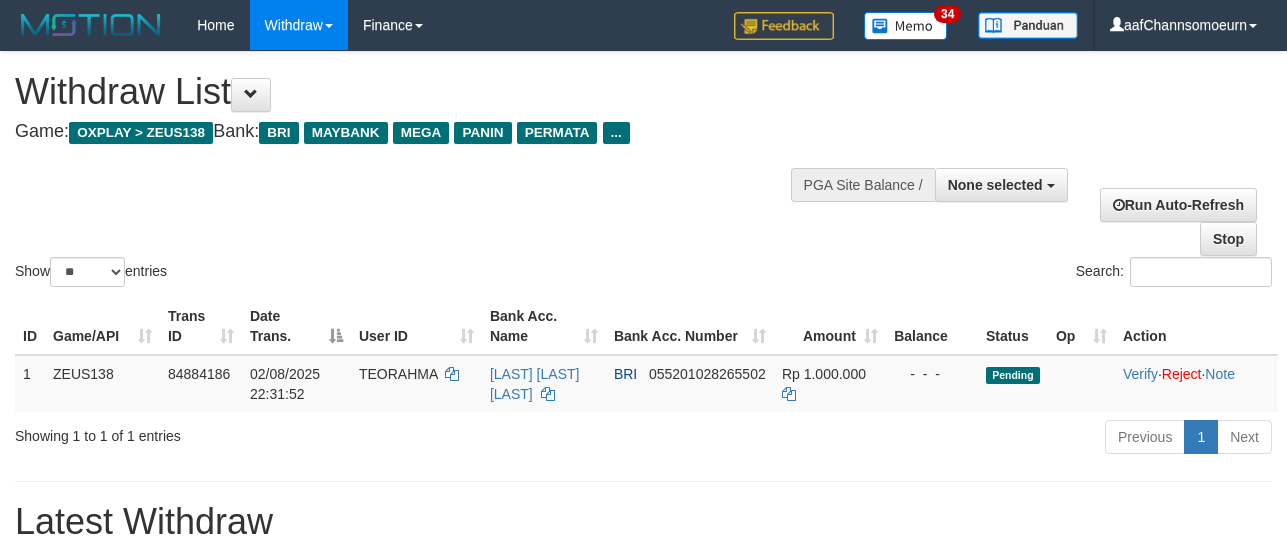 select 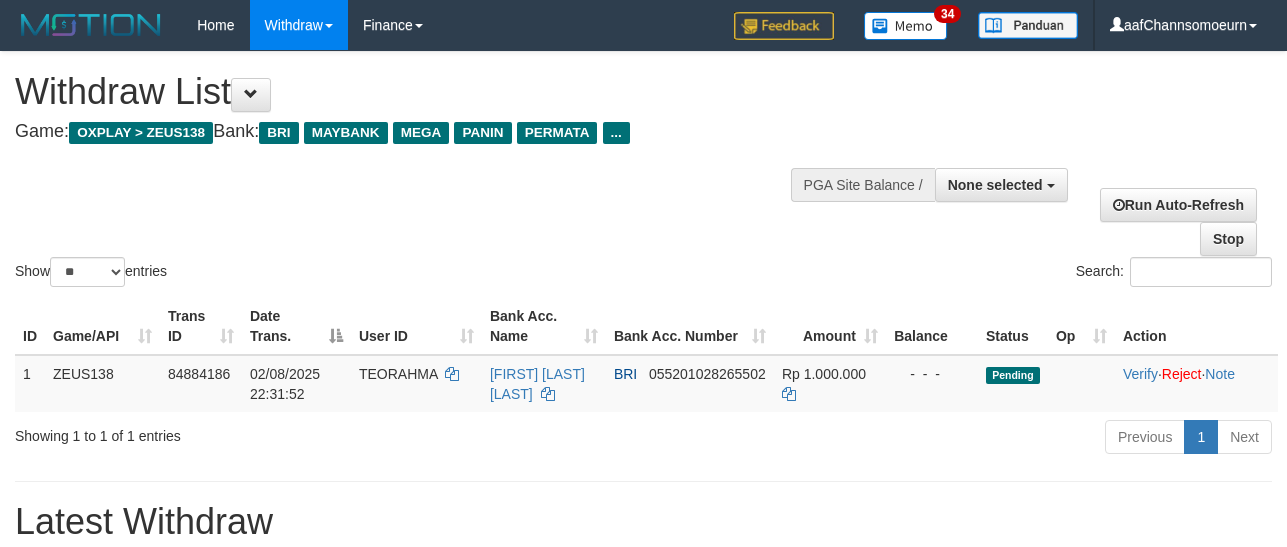 select 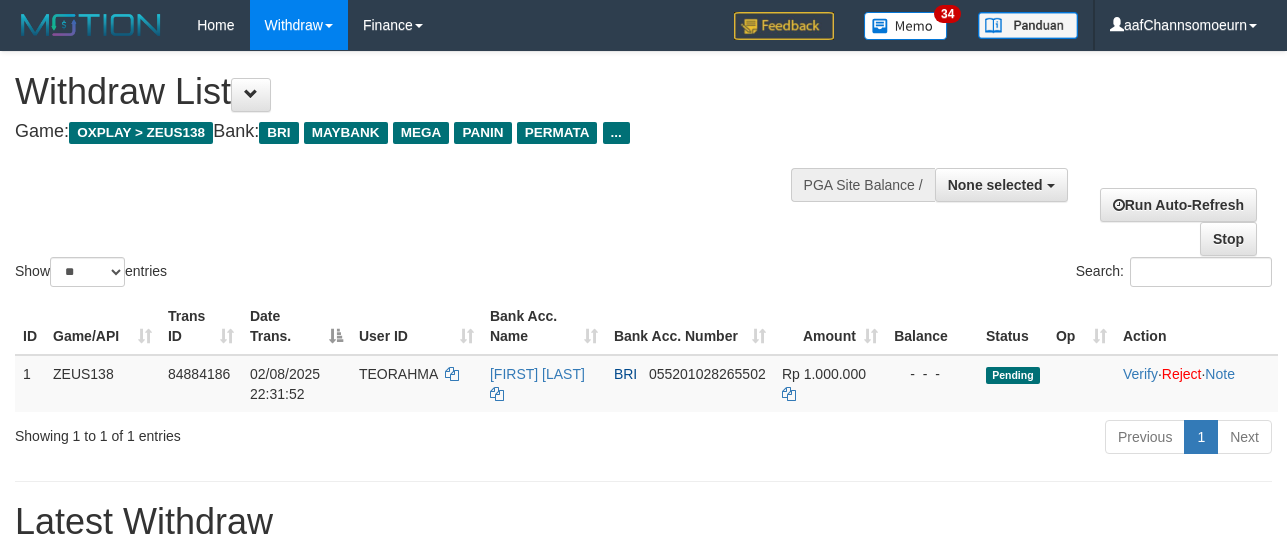 select 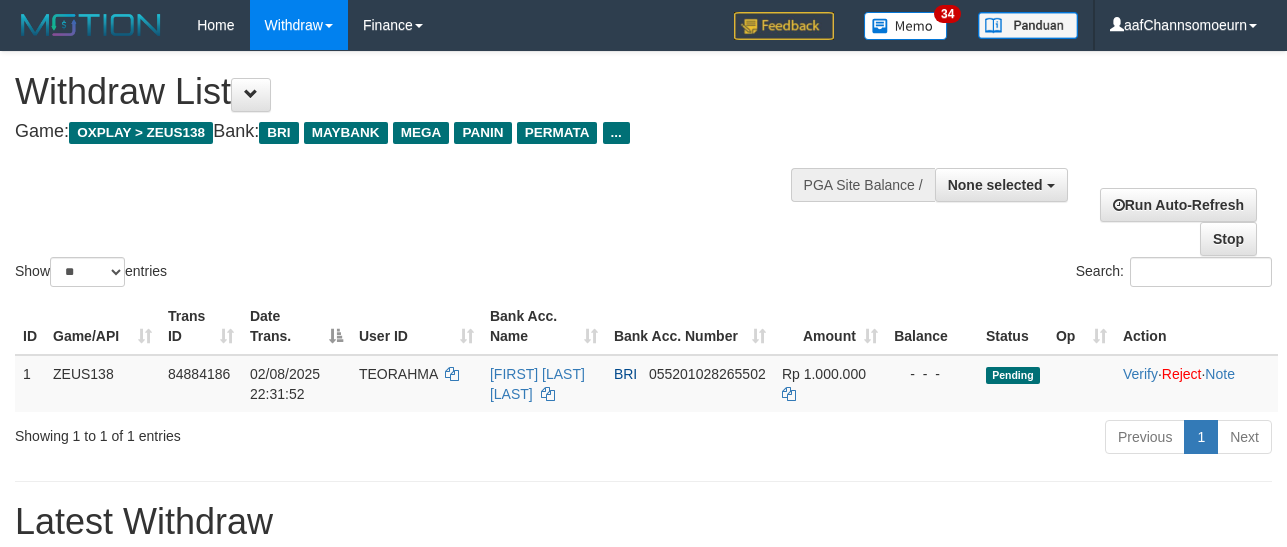 select 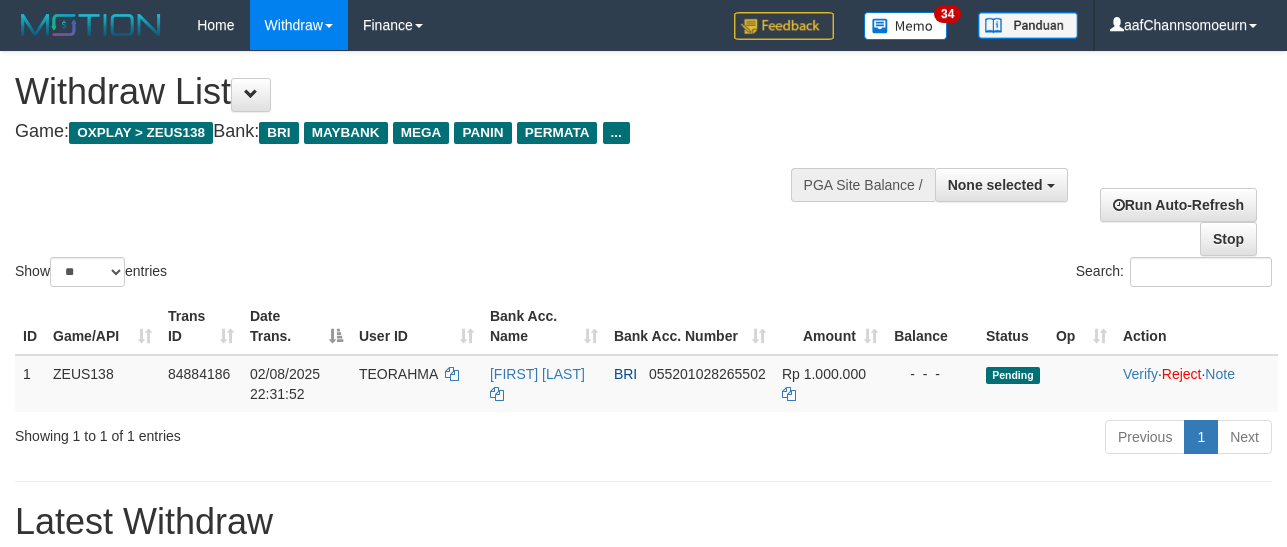 select 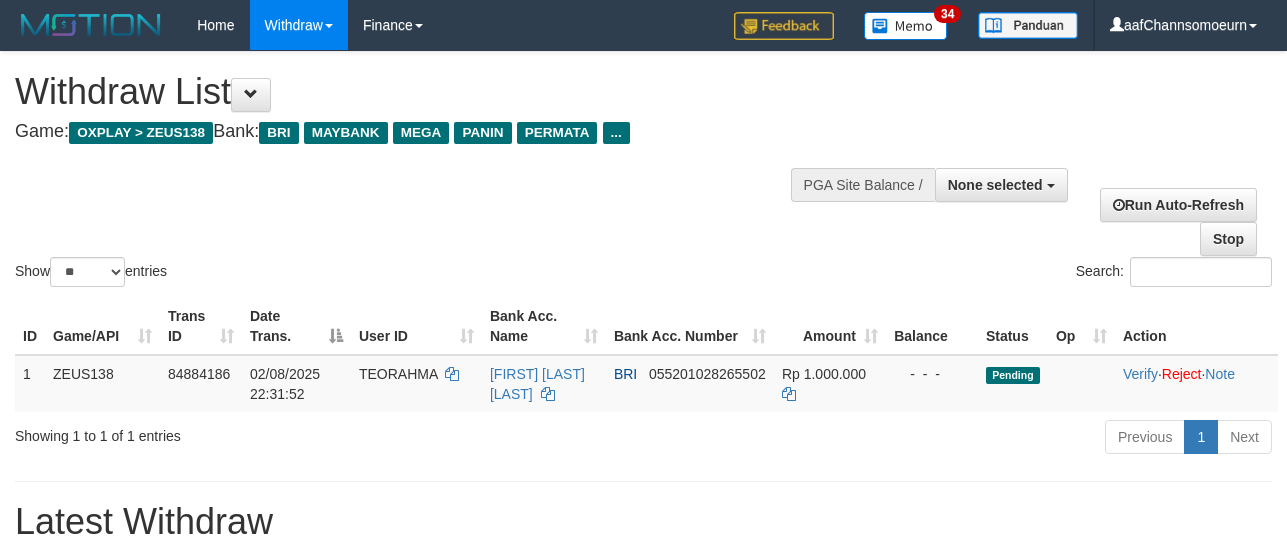 select 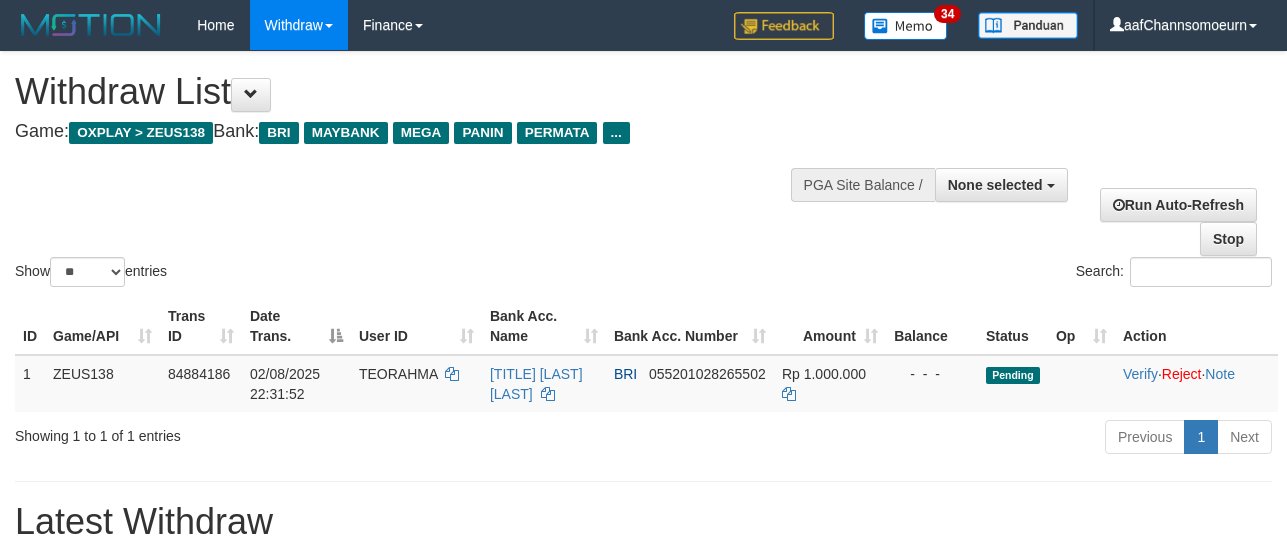 select 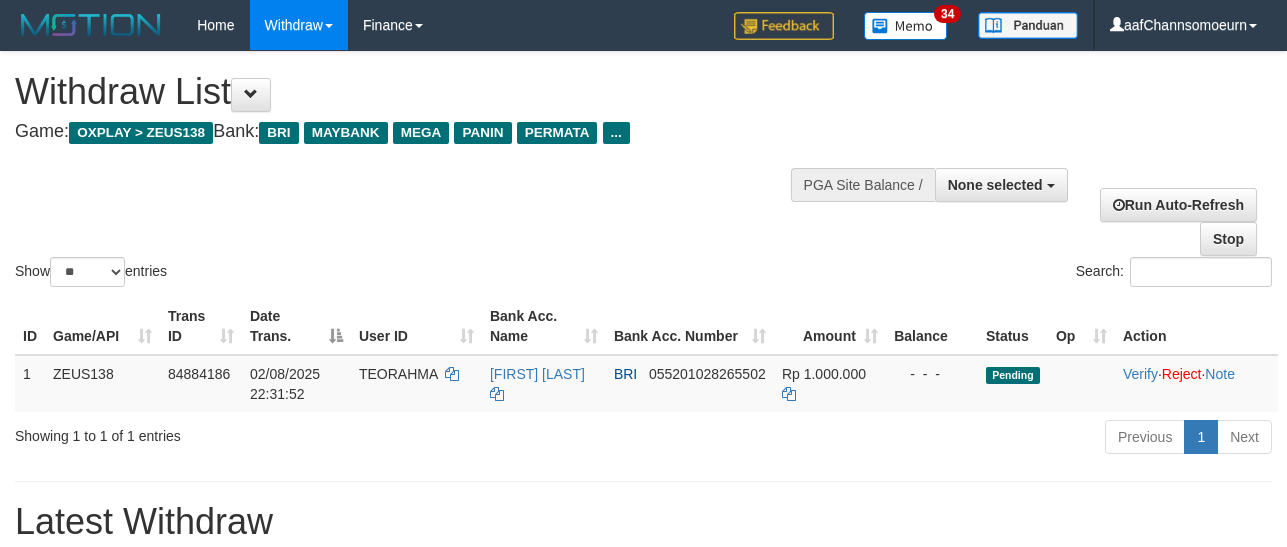 select 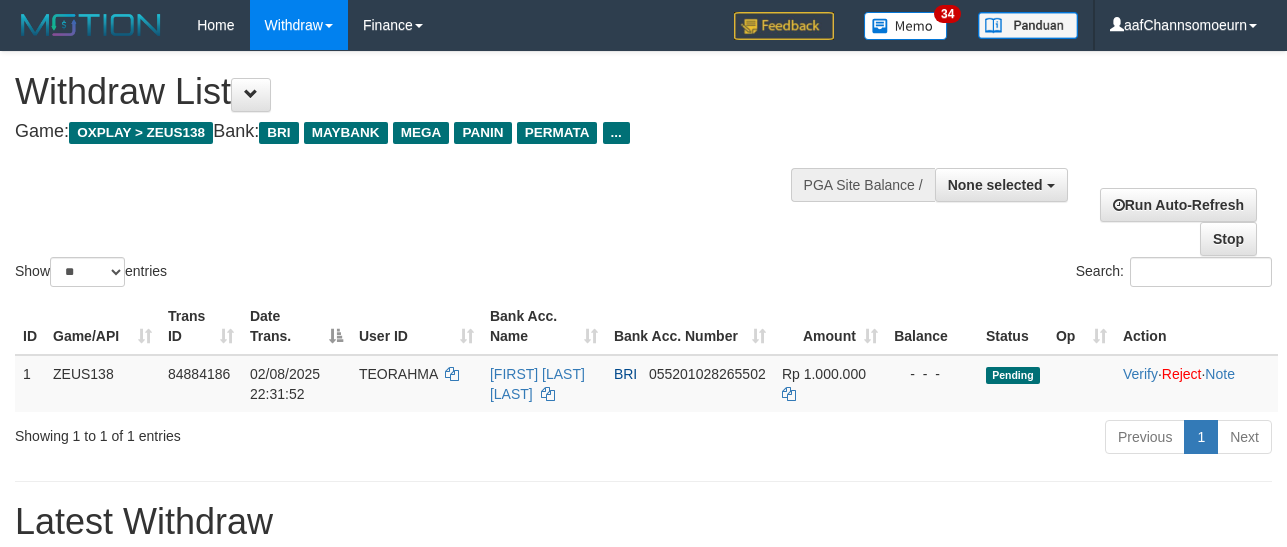 select 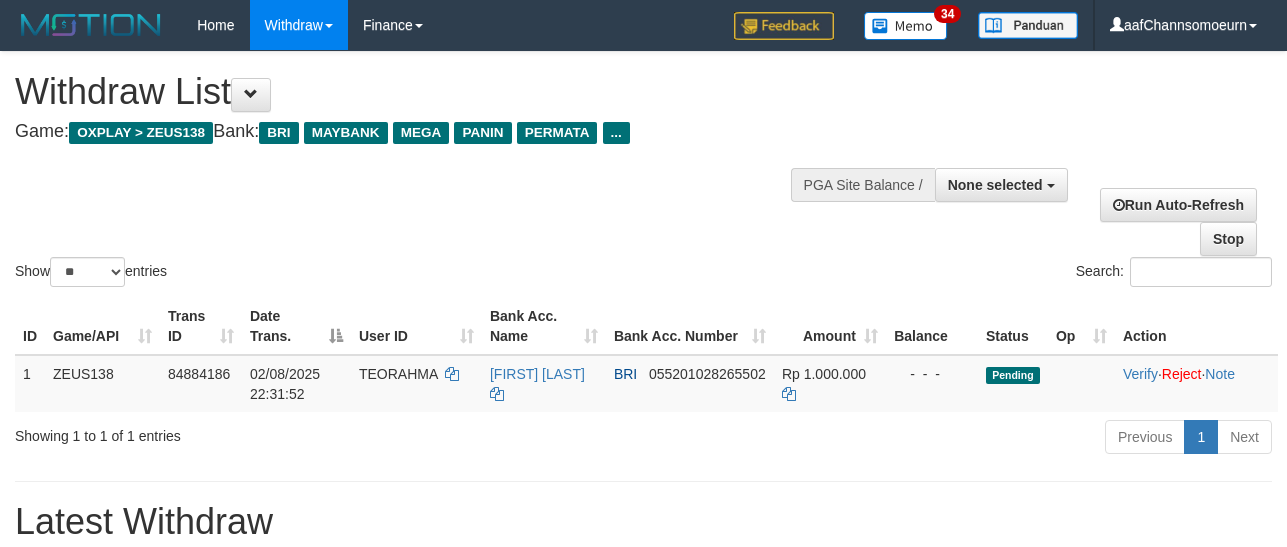 select 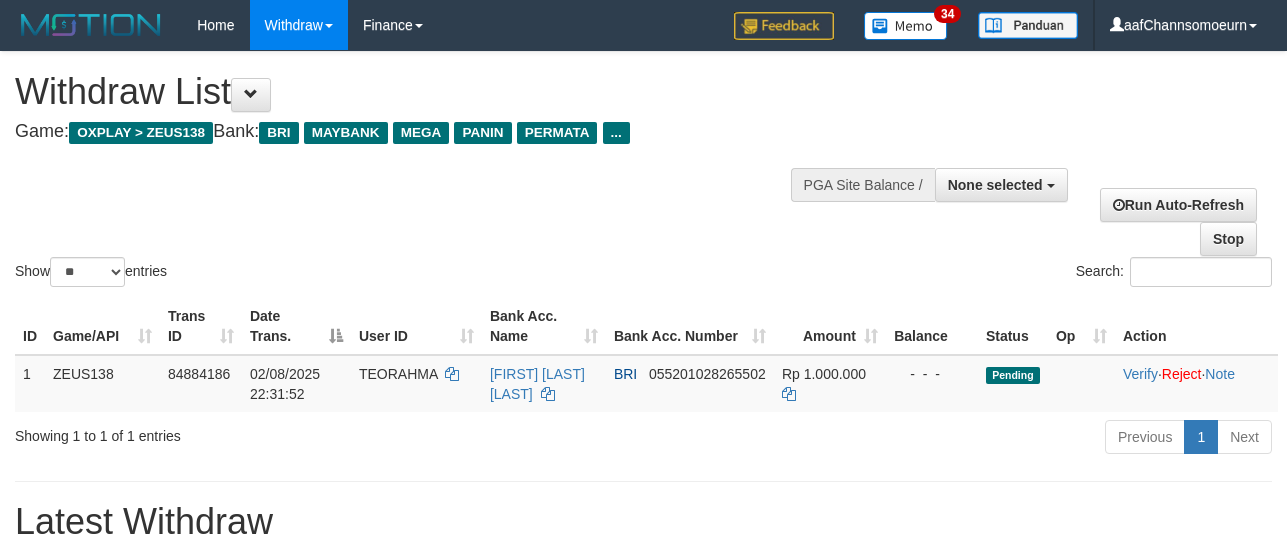 select 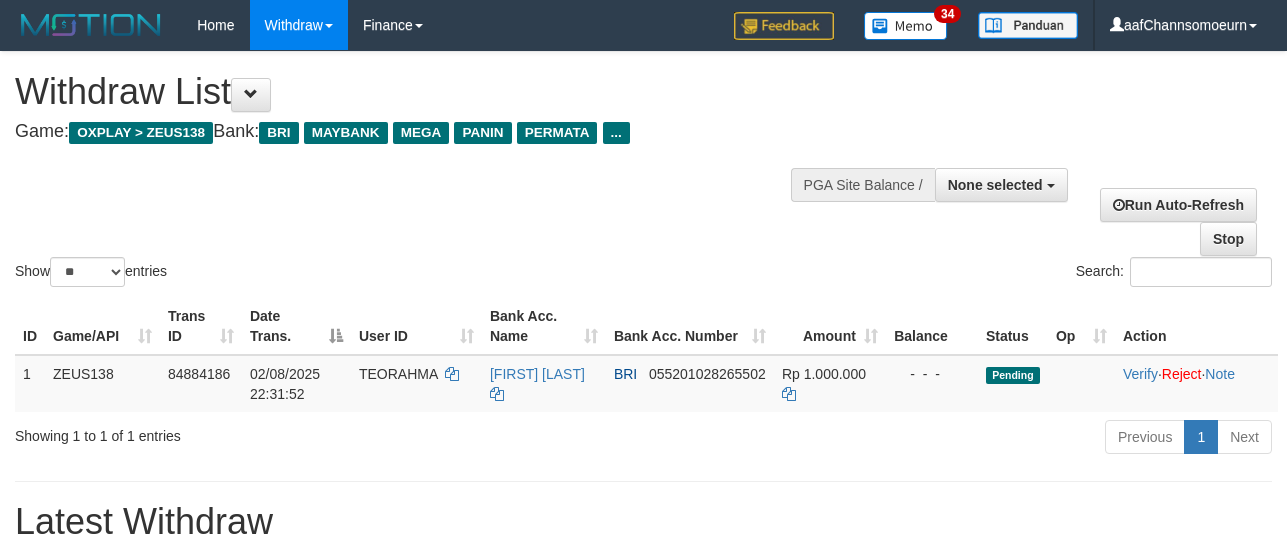 select 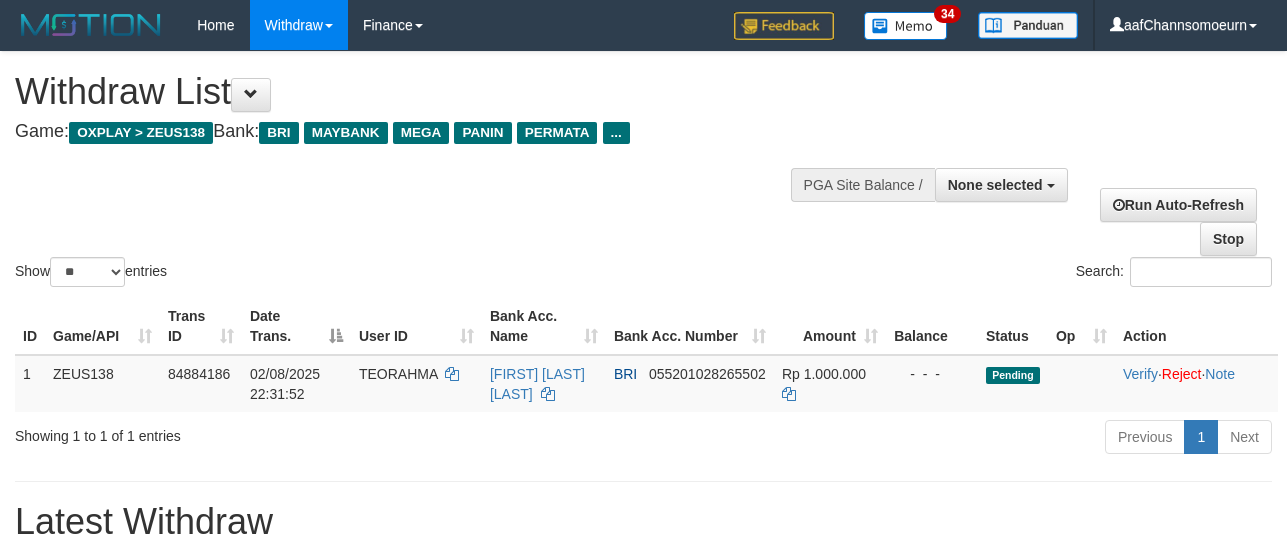 select 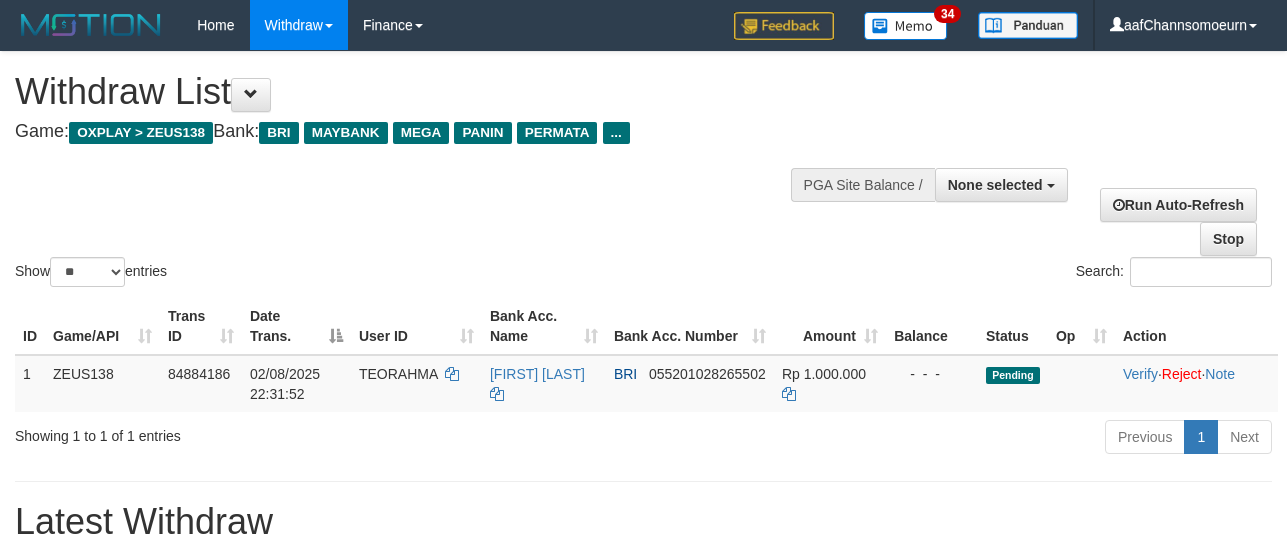 select 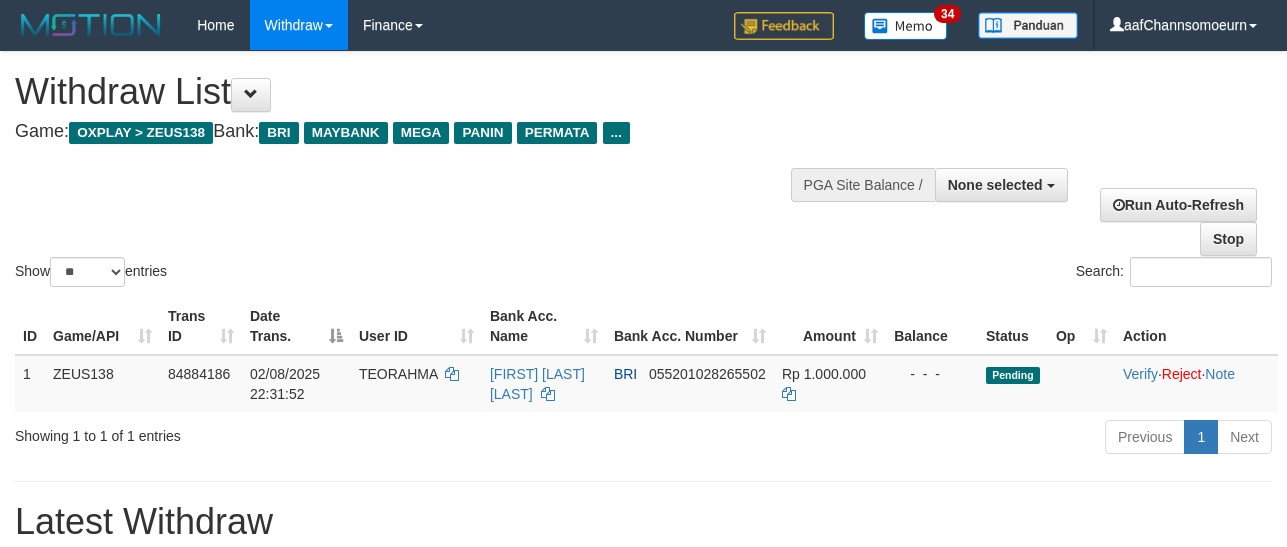select 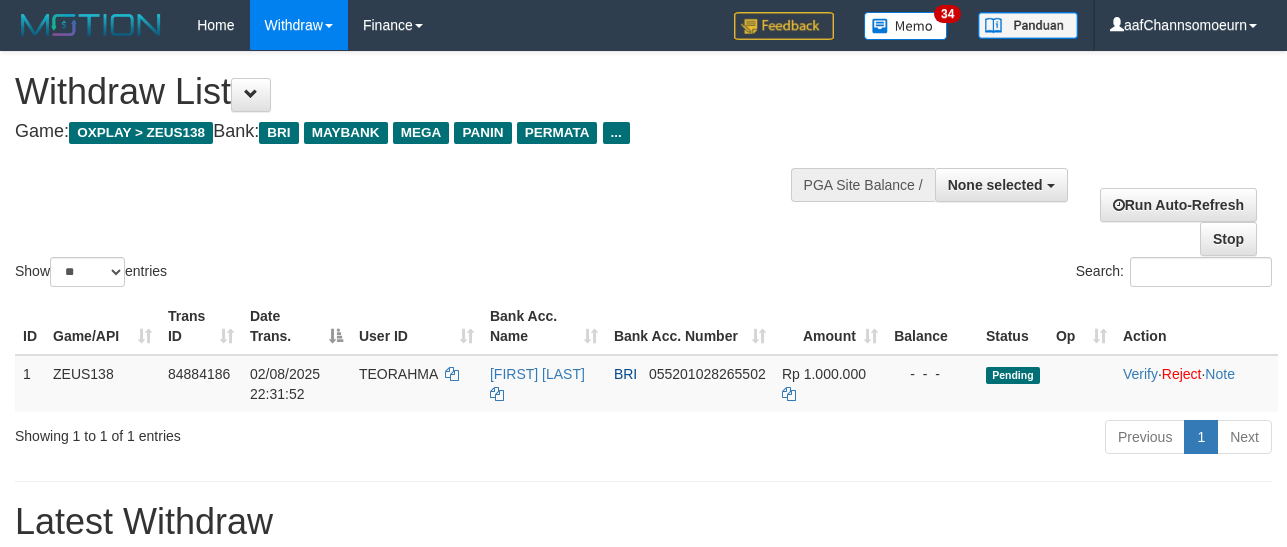 select 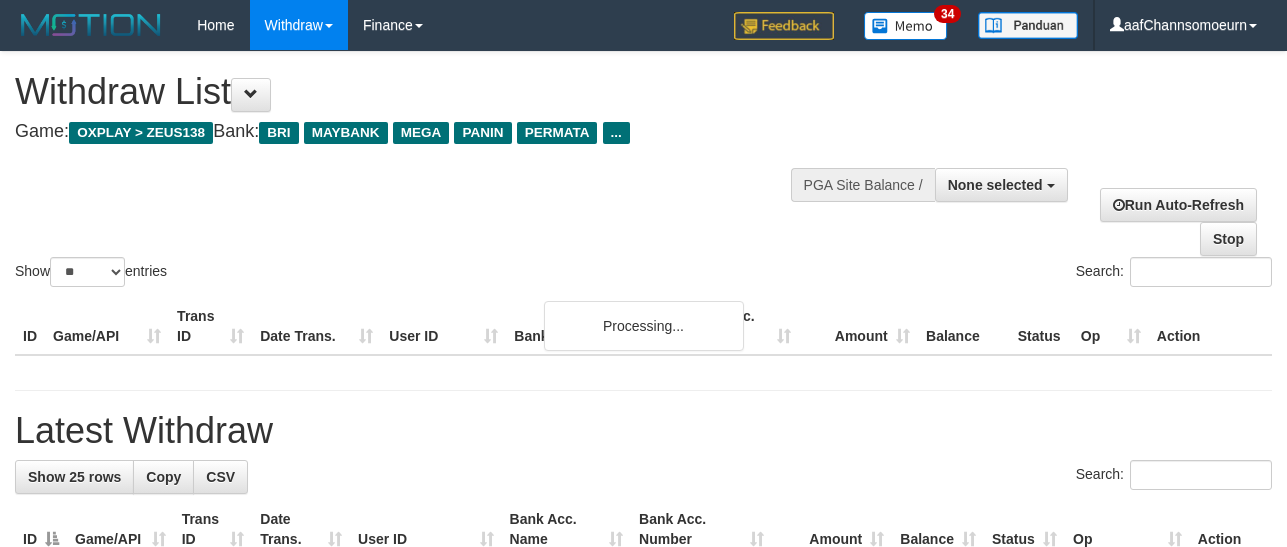 select 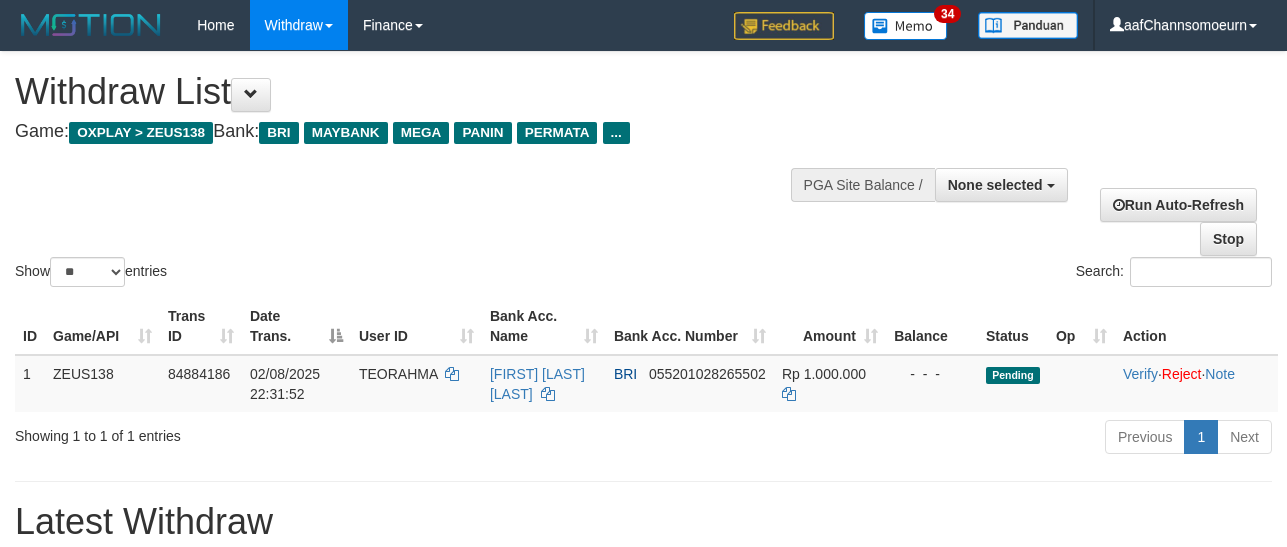 select 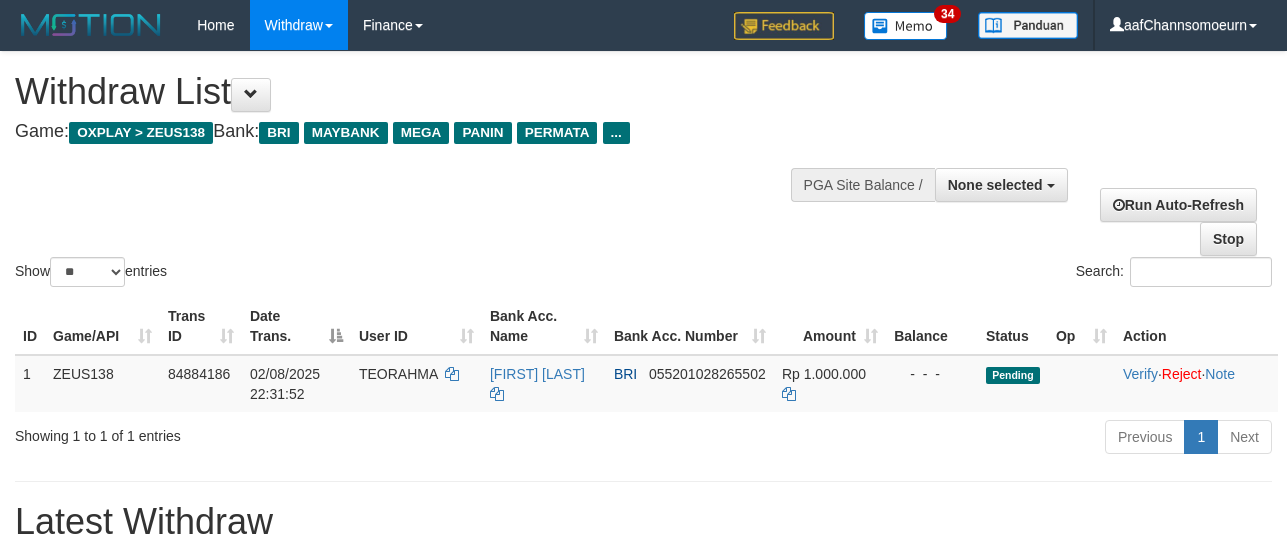 select 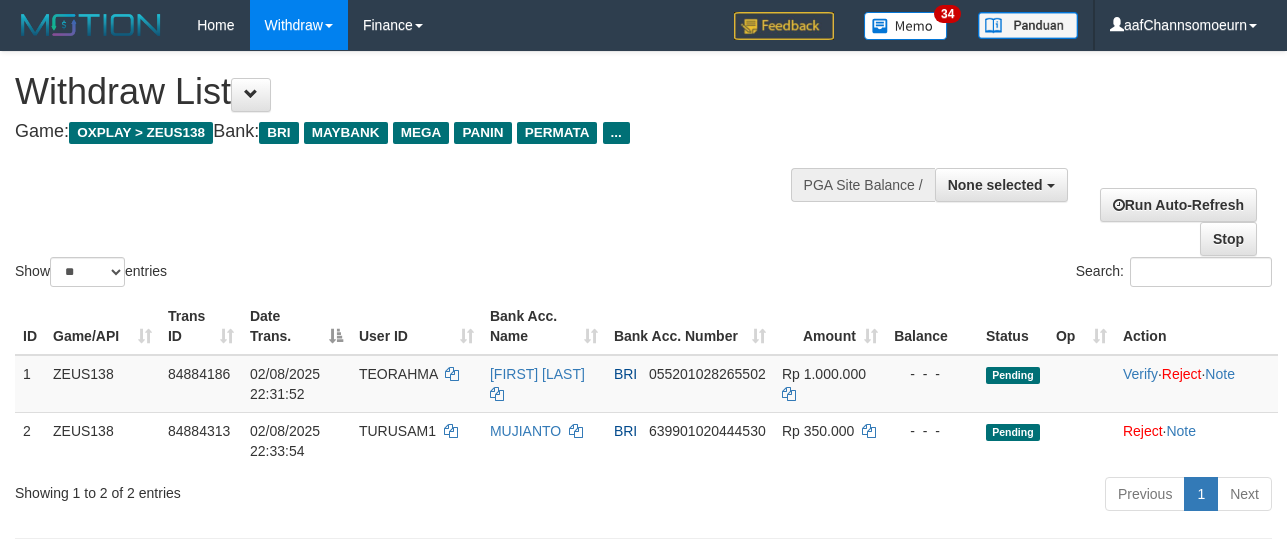 select 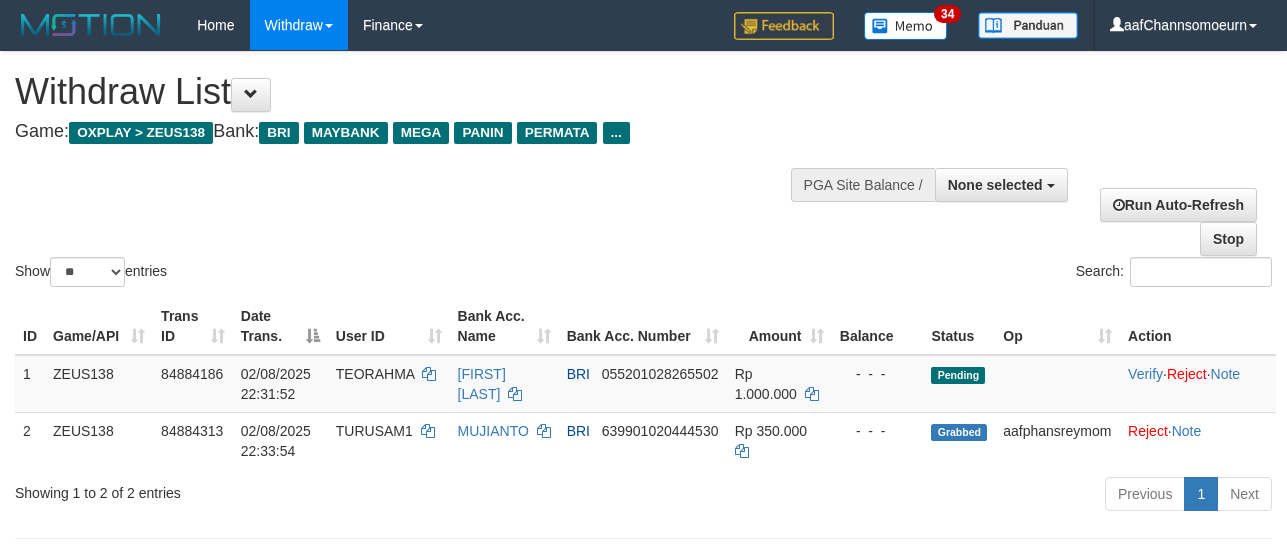 select 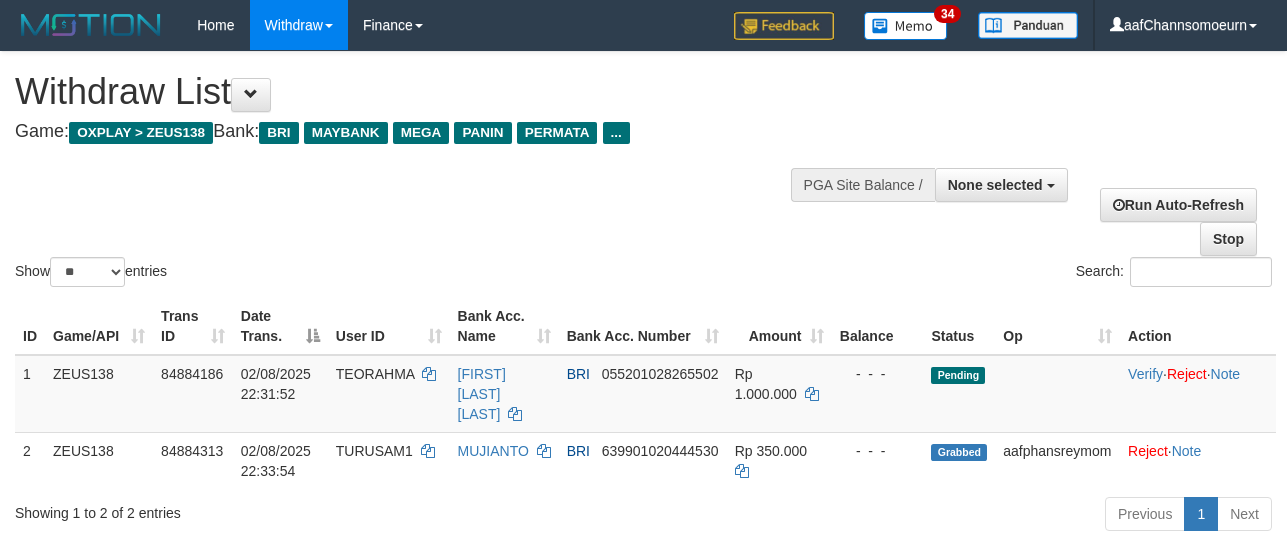 select 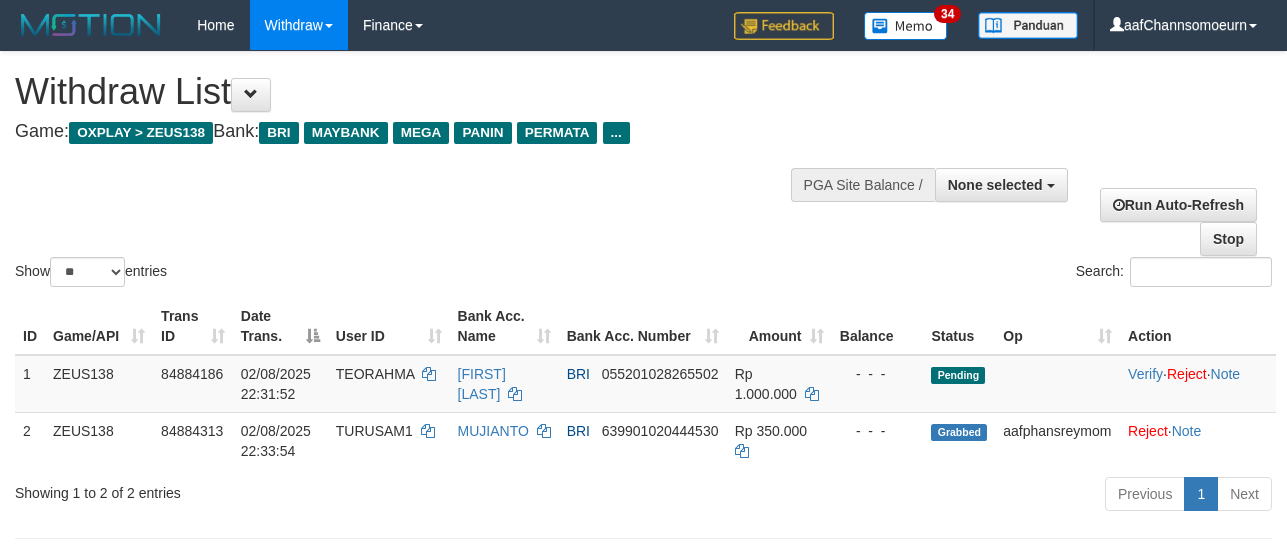 select 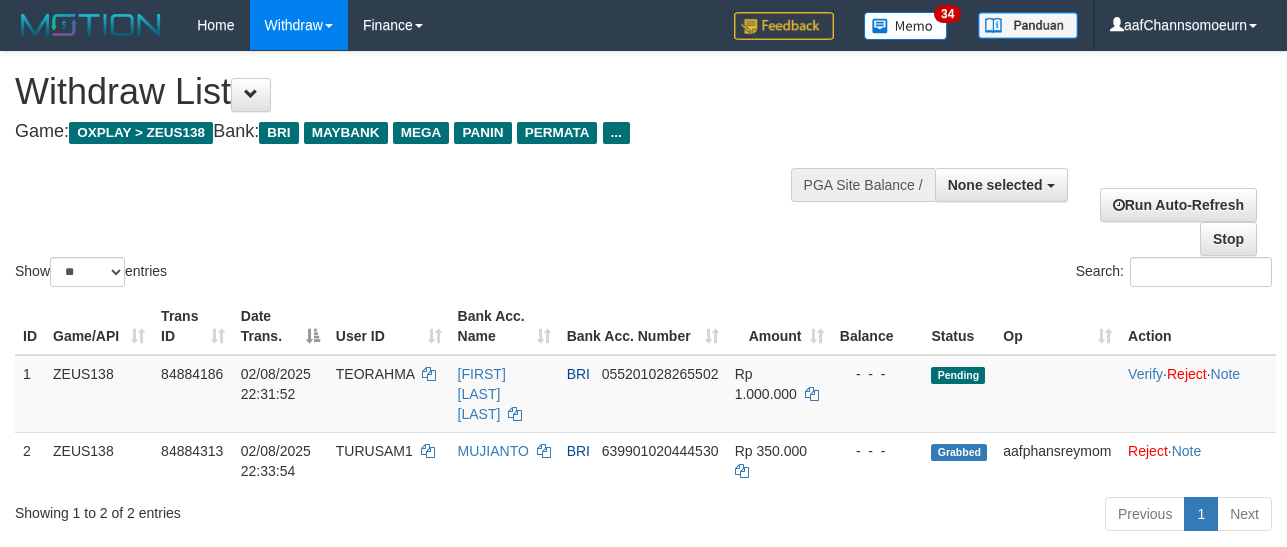 select 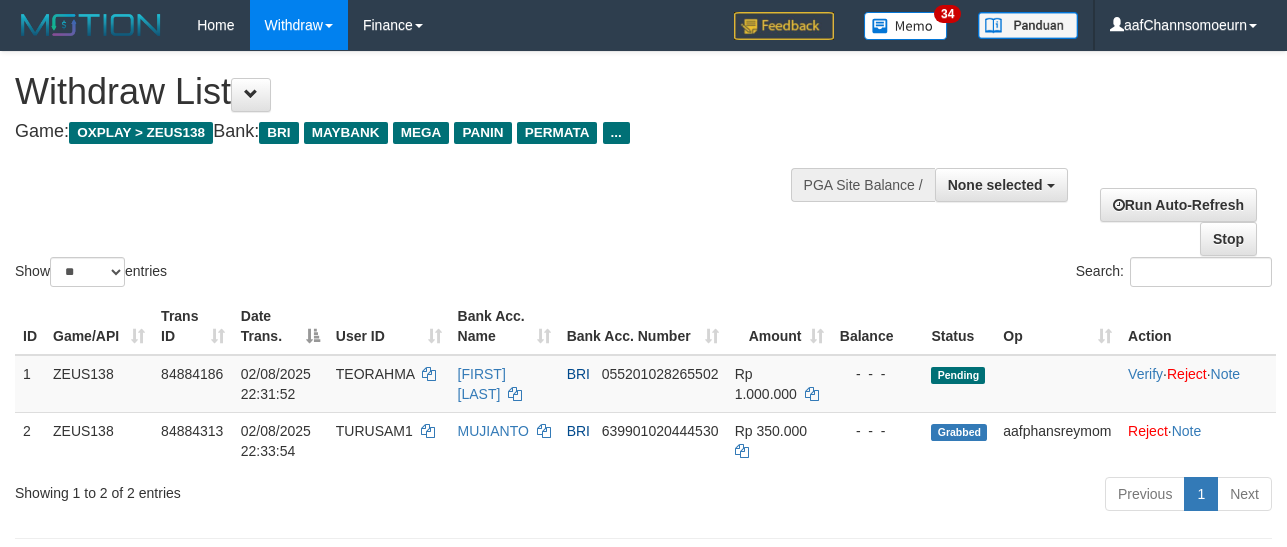 select 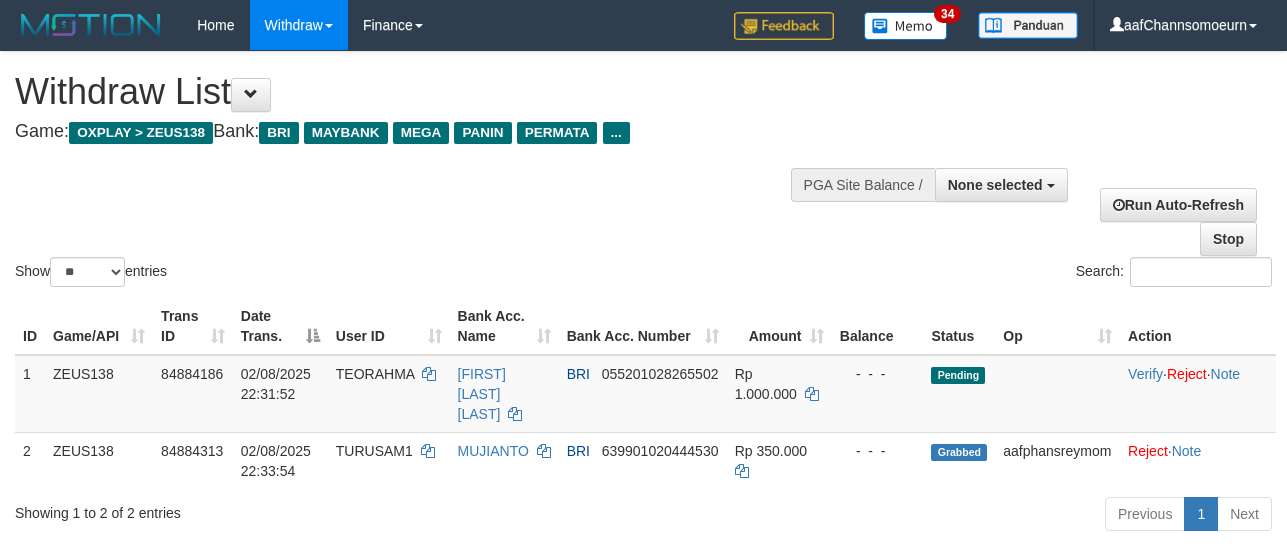 select 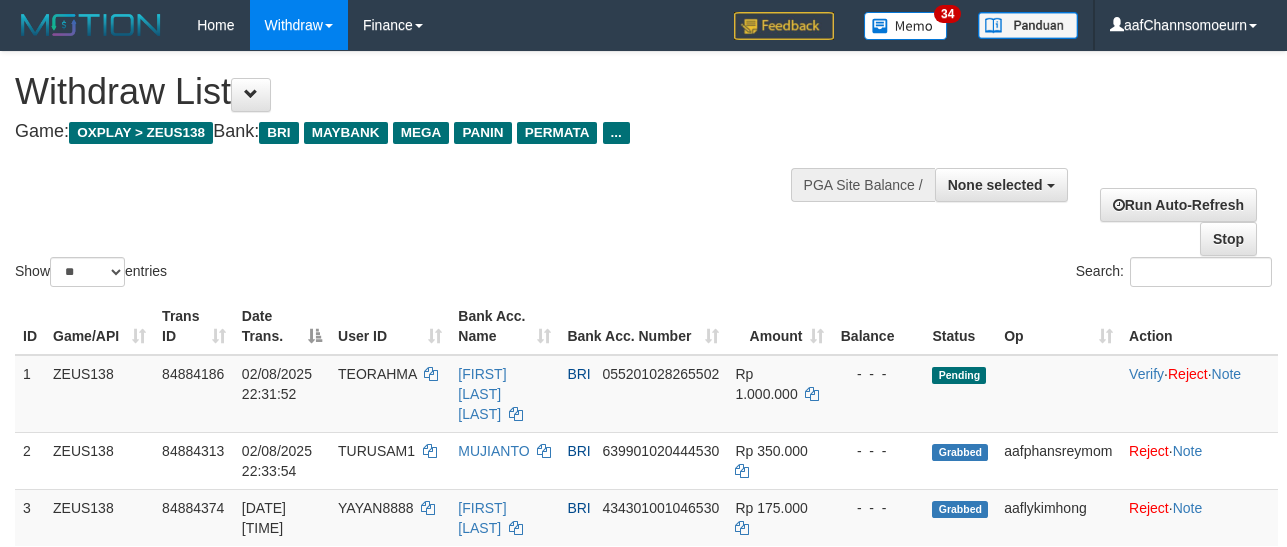 select 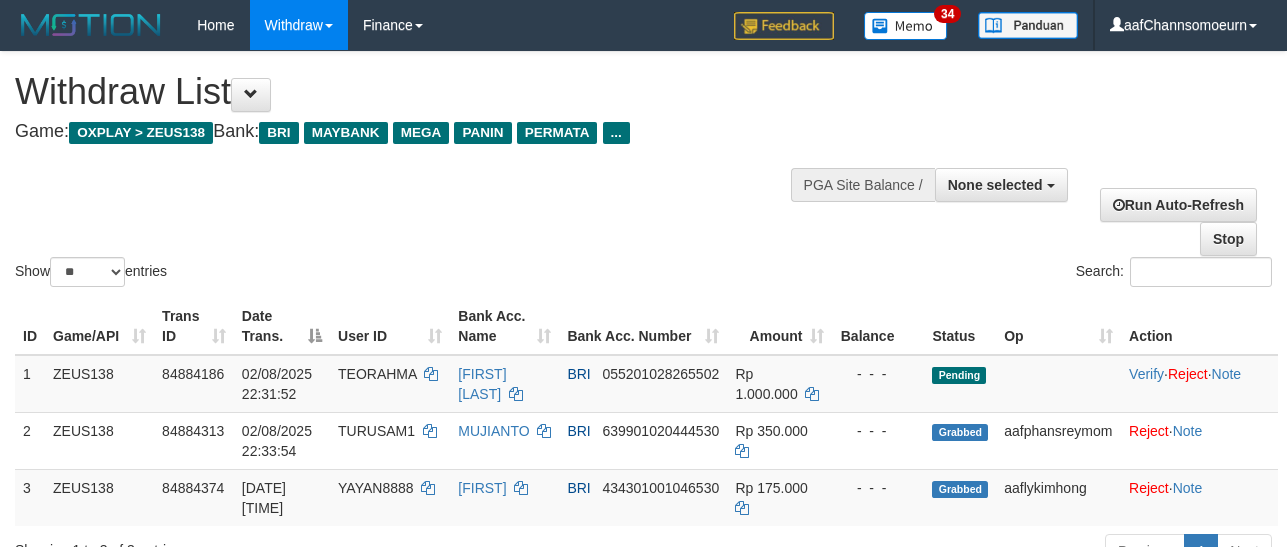 select 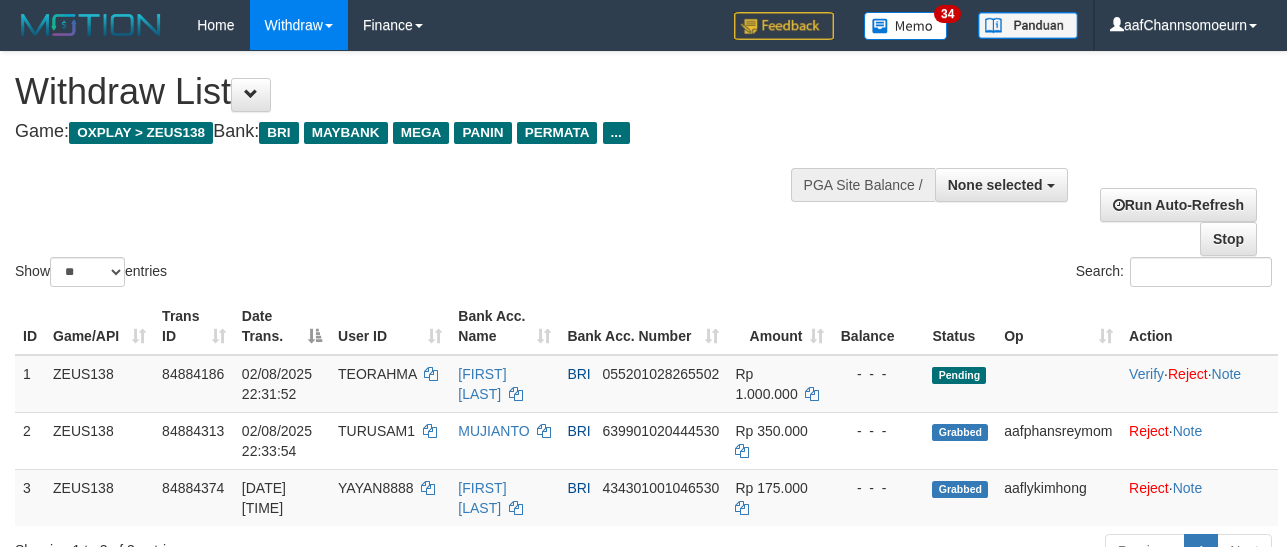 select 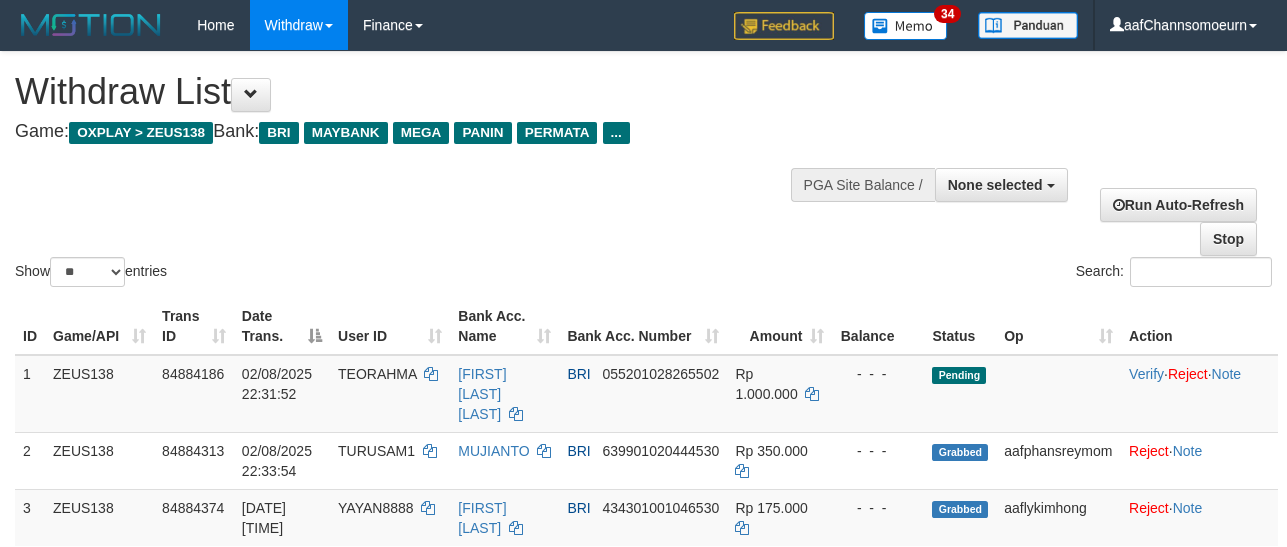 select 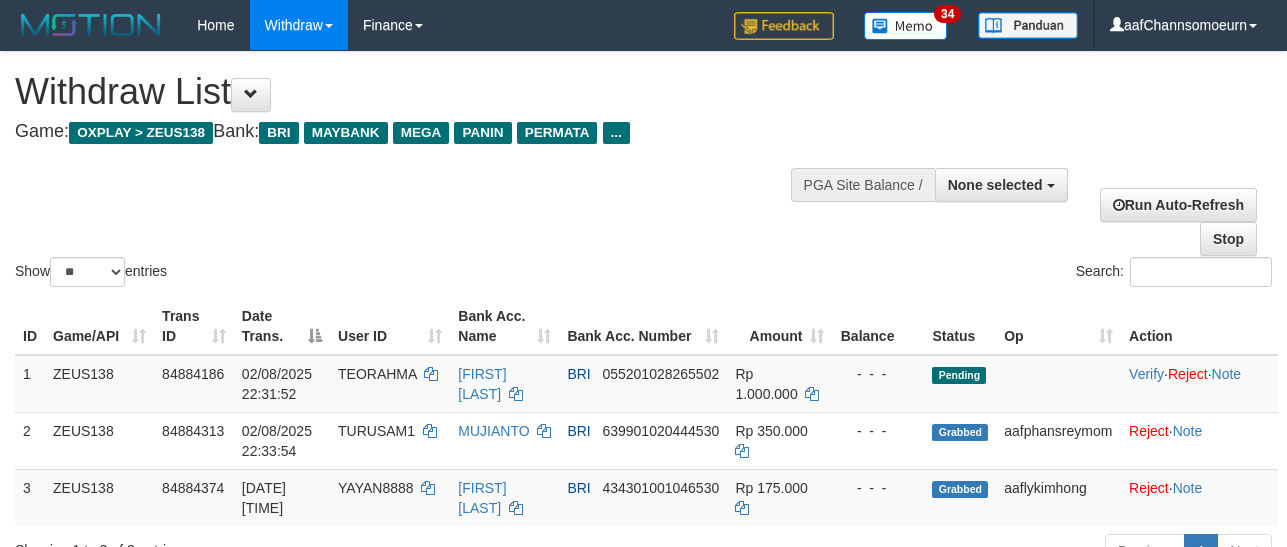 select 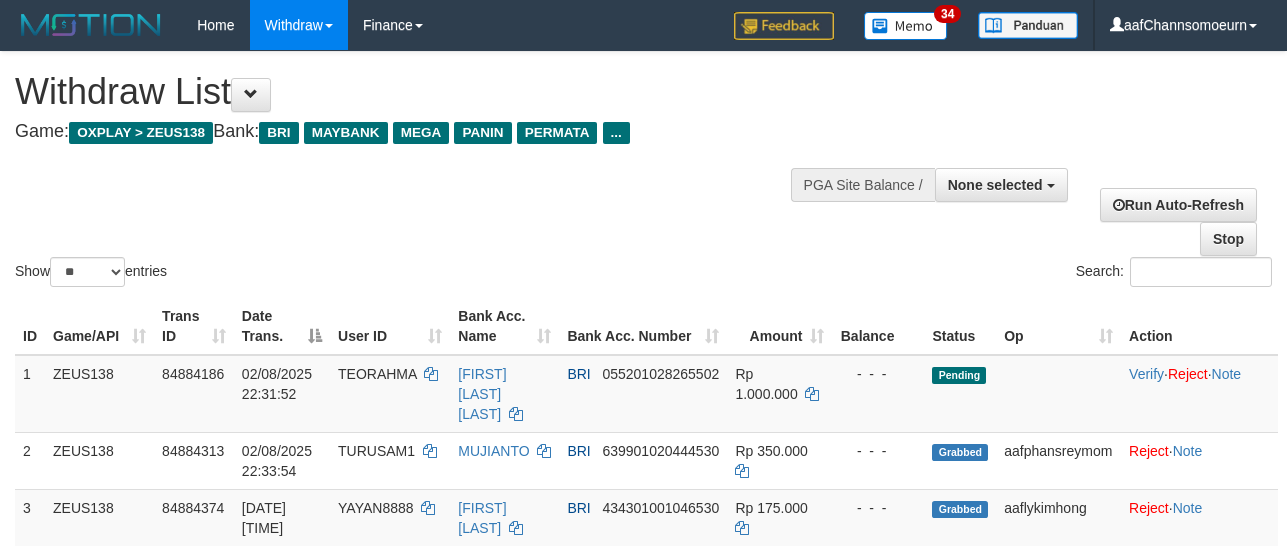 select 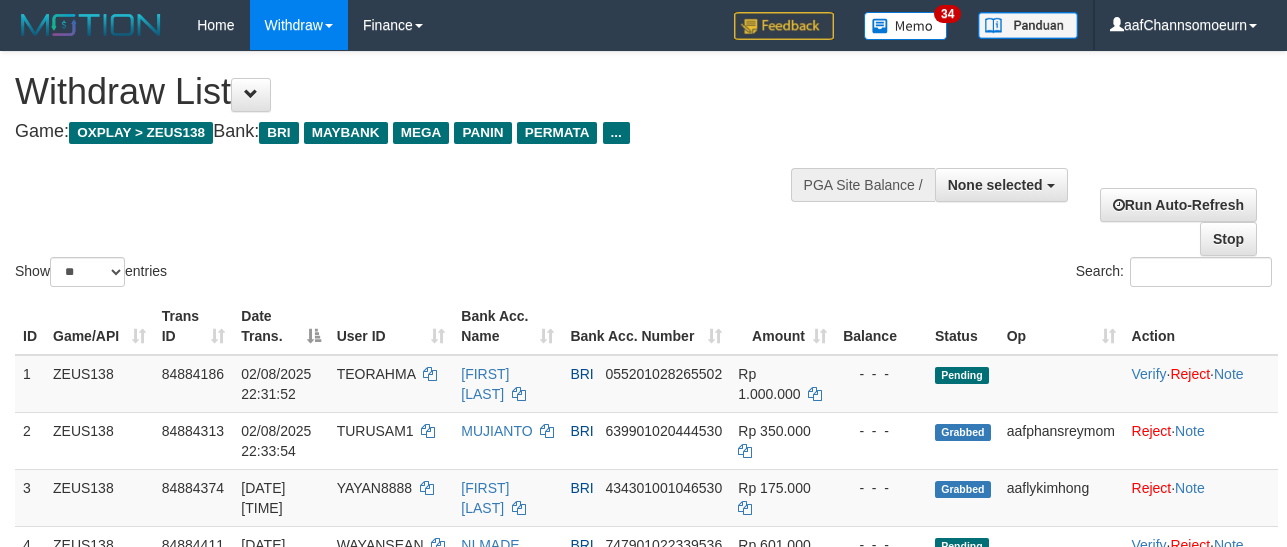 select 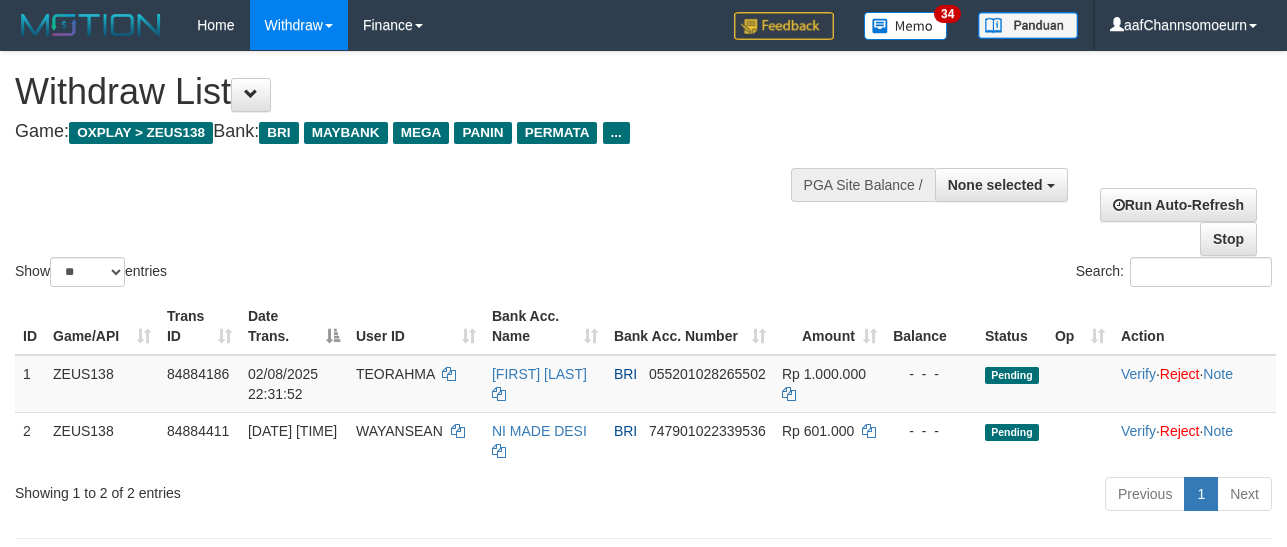 select 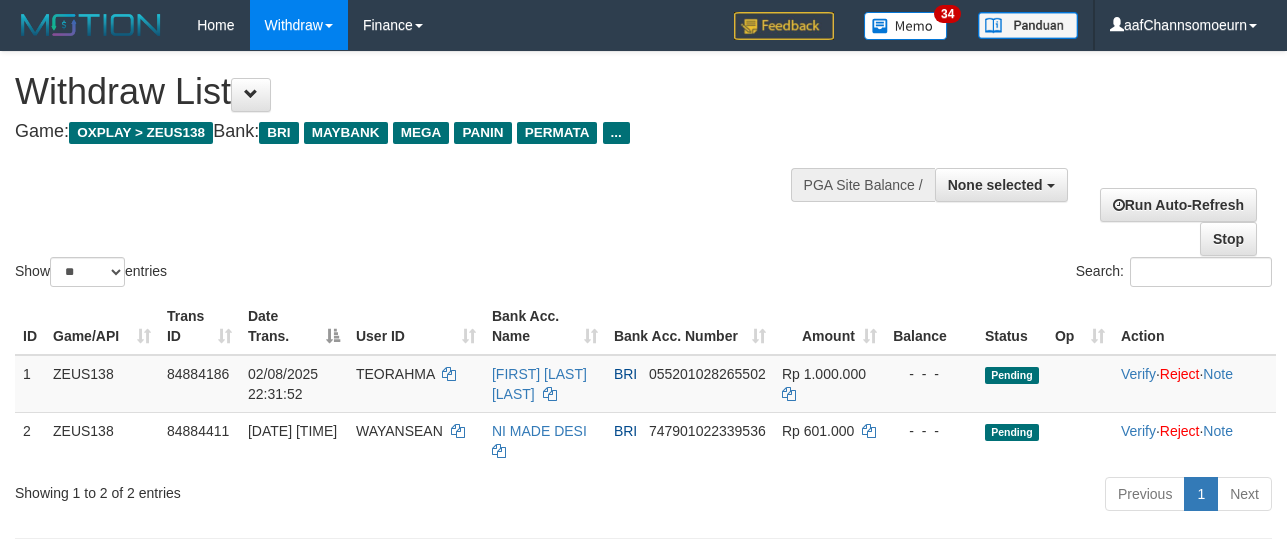 select 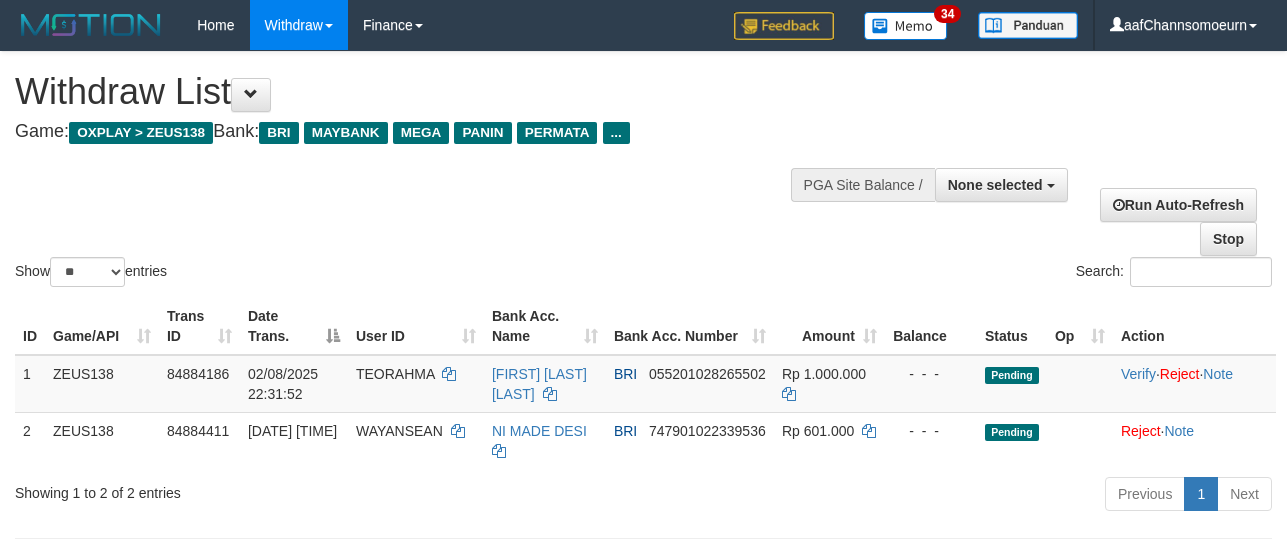 select 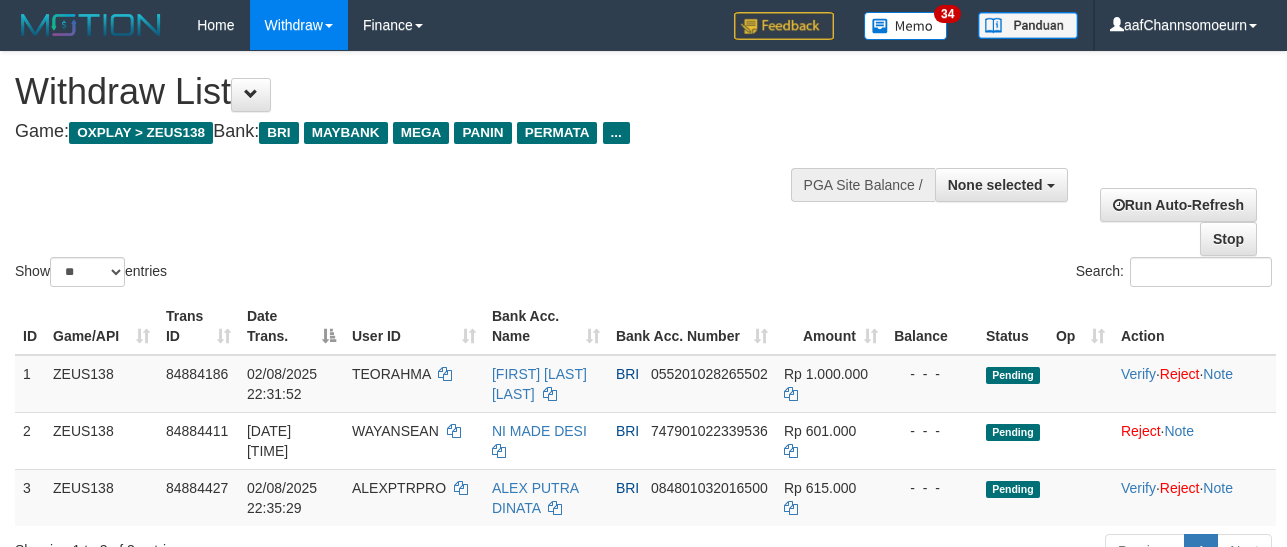 select 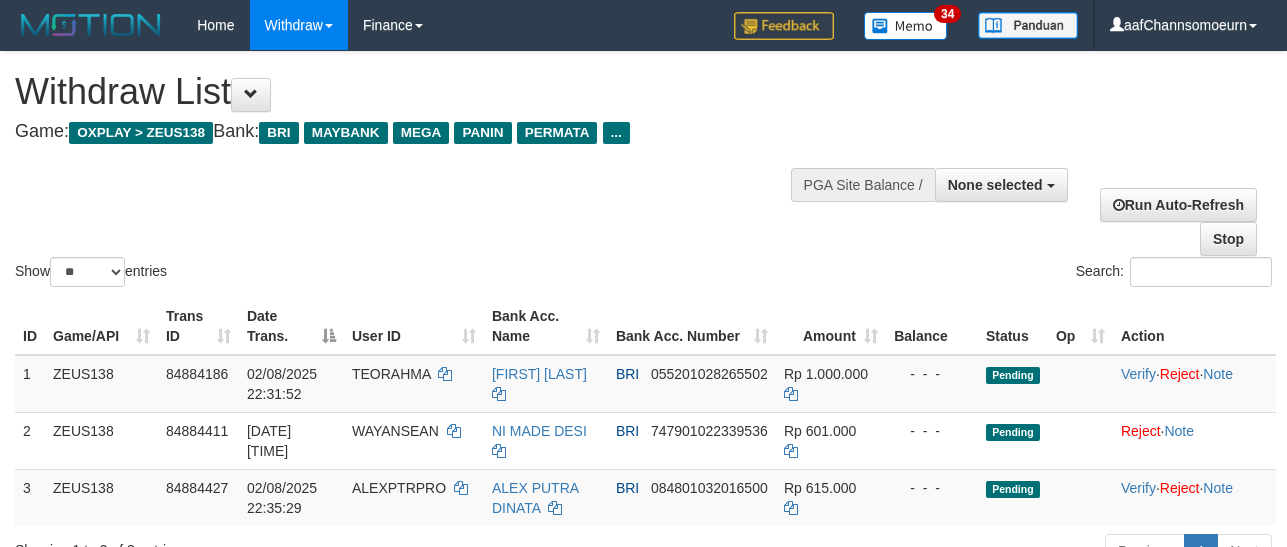 select 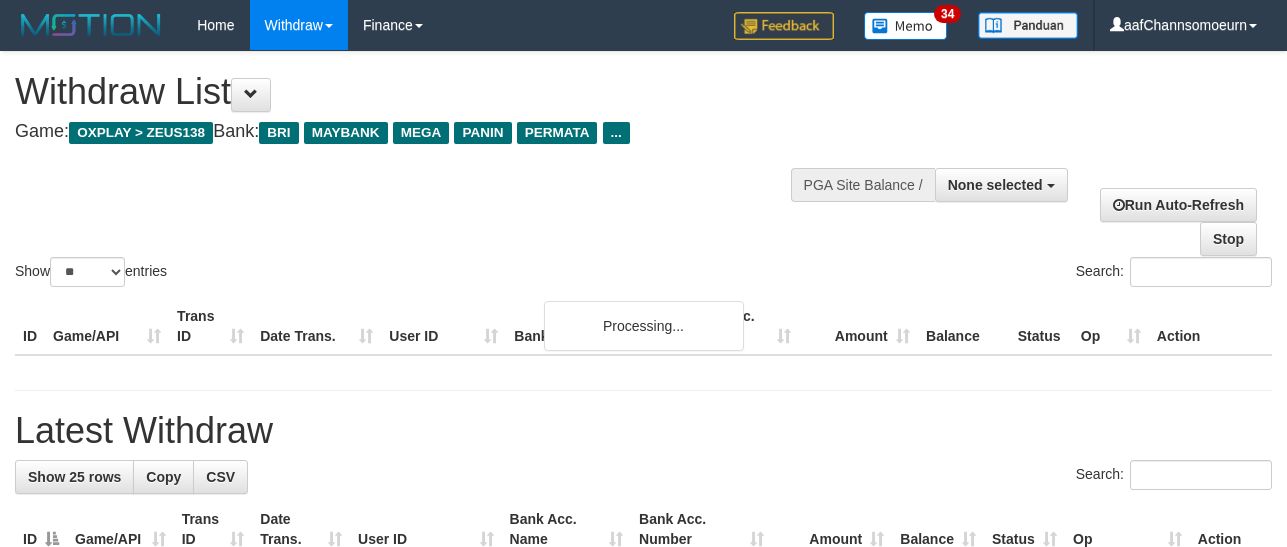 select 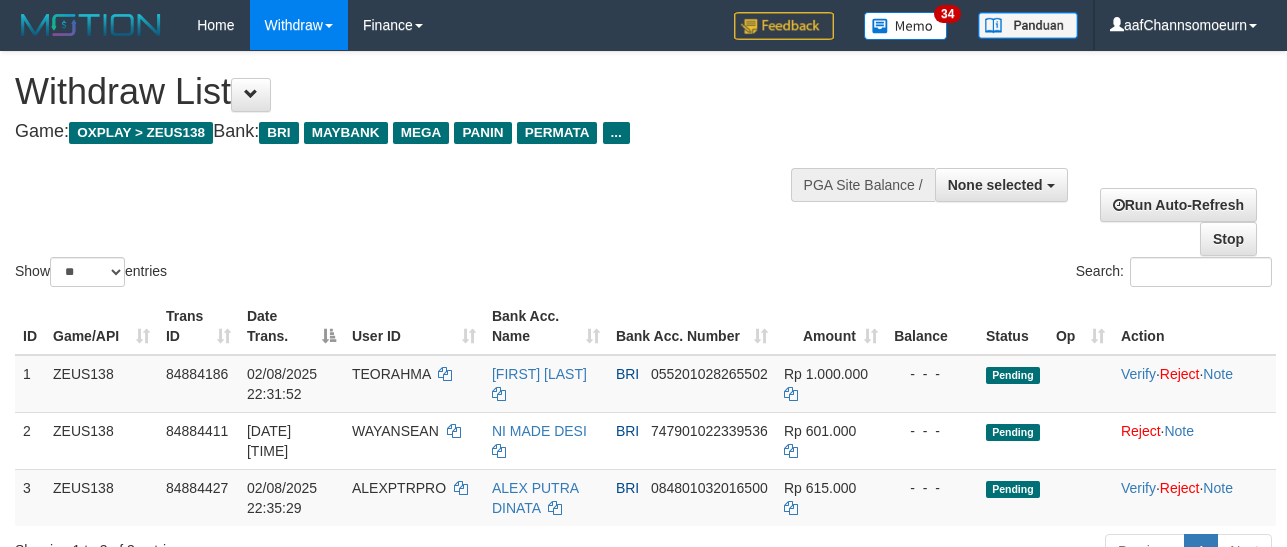 select 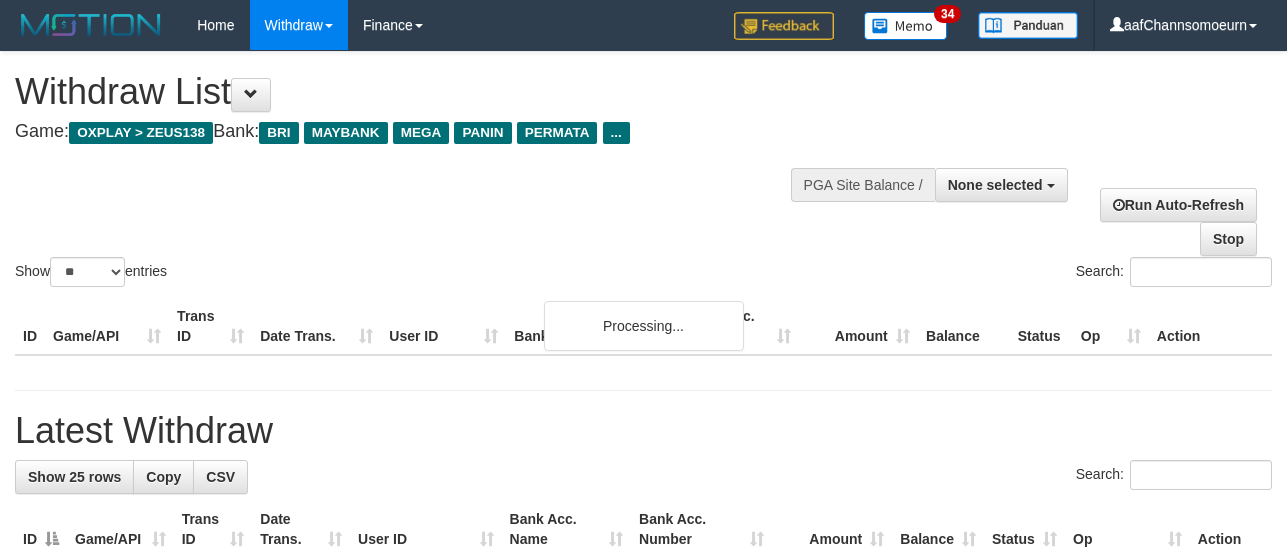 select 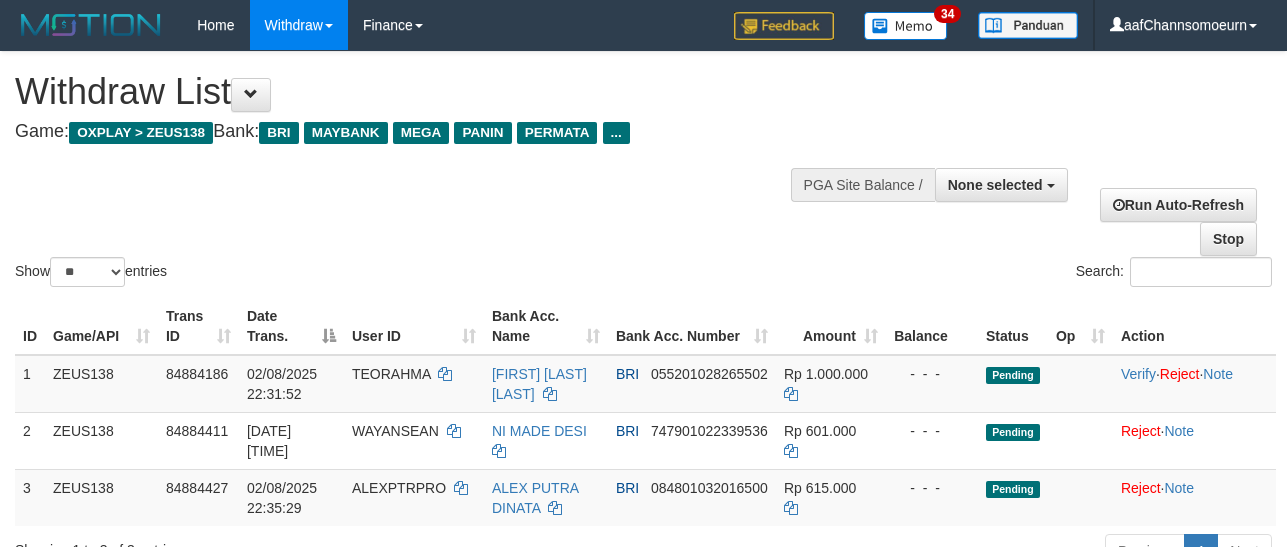 select 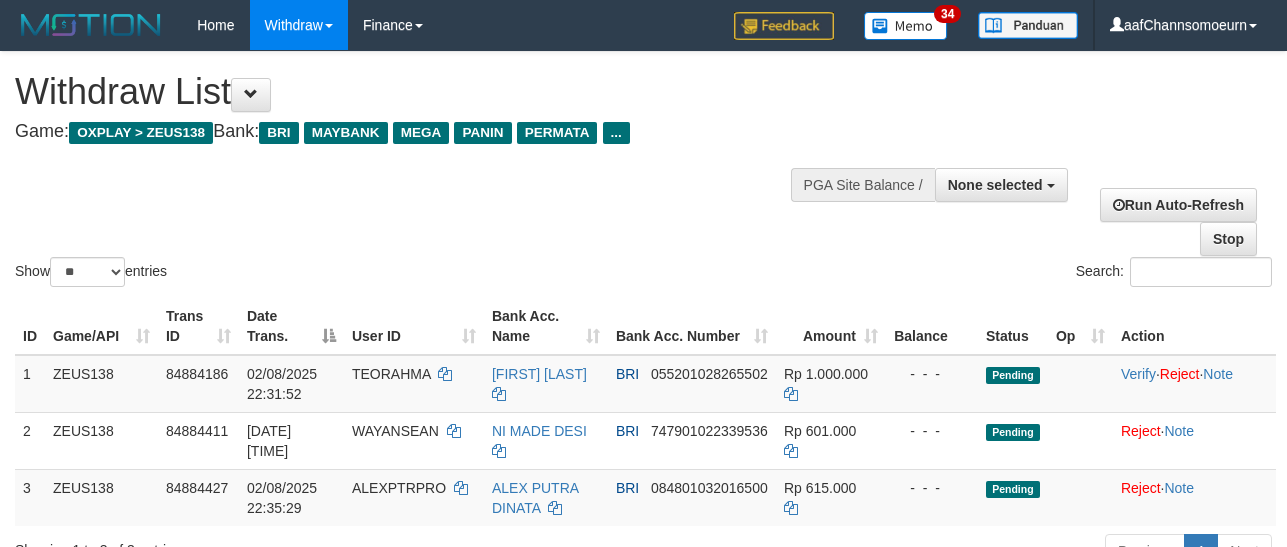 select 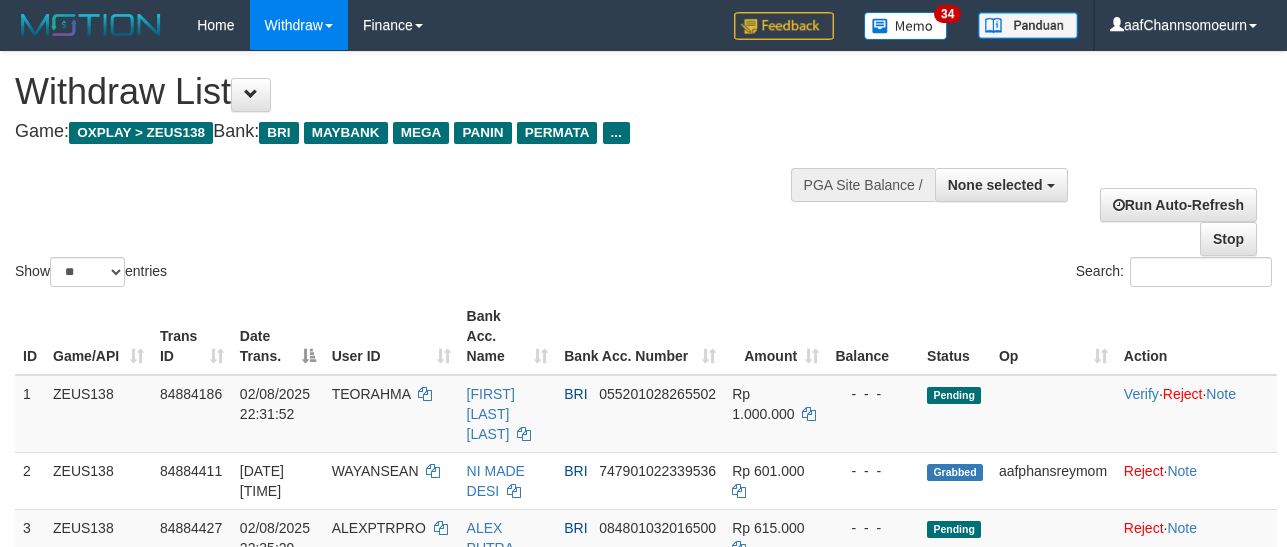 select 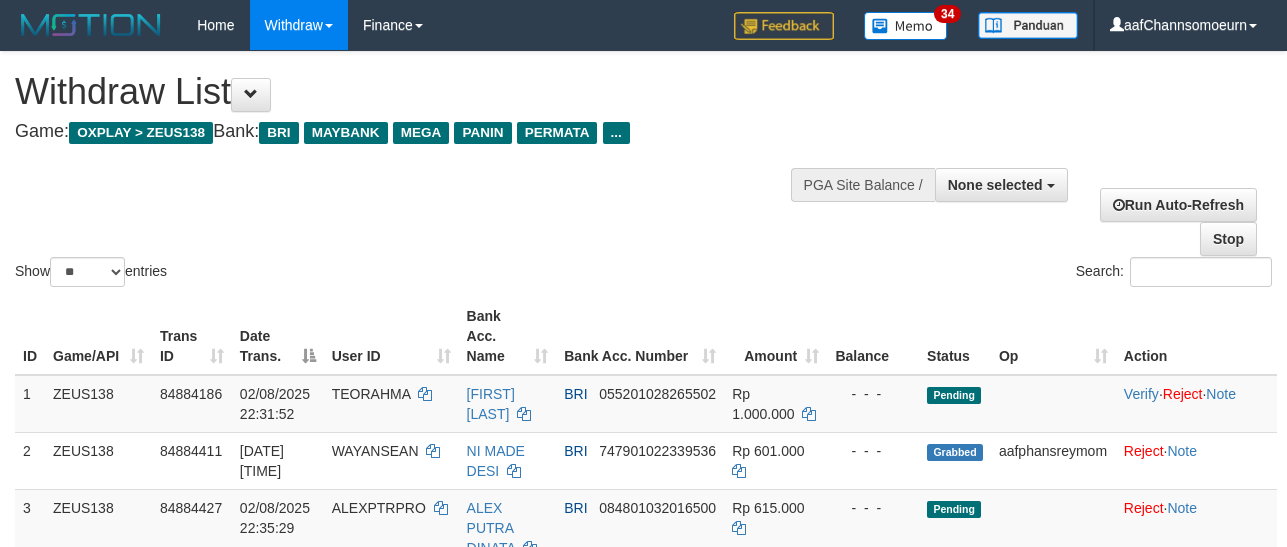 select 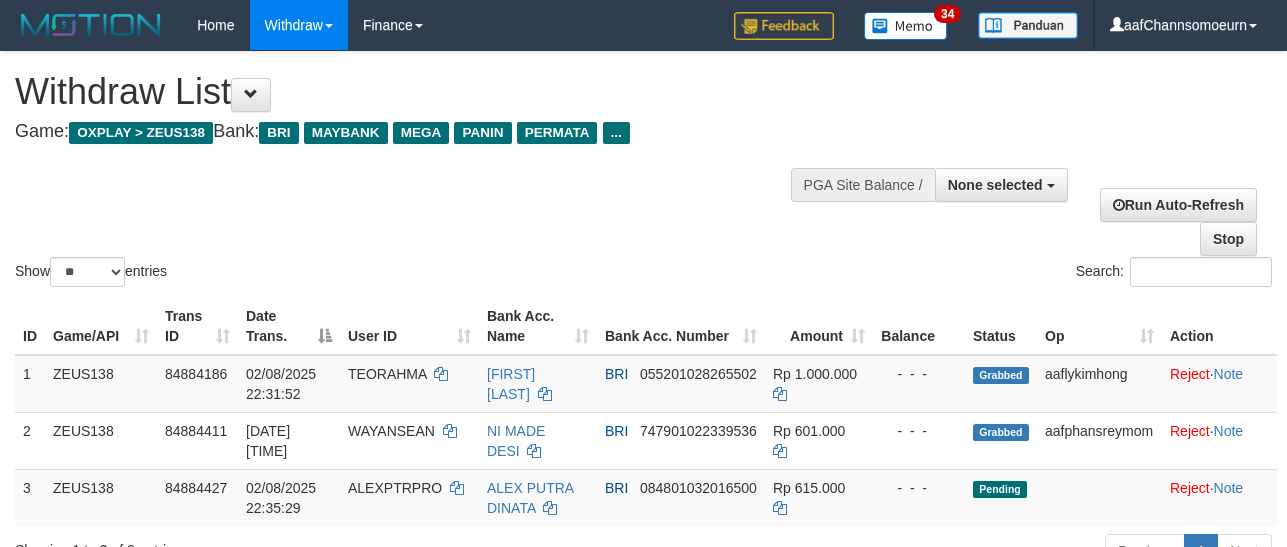 select 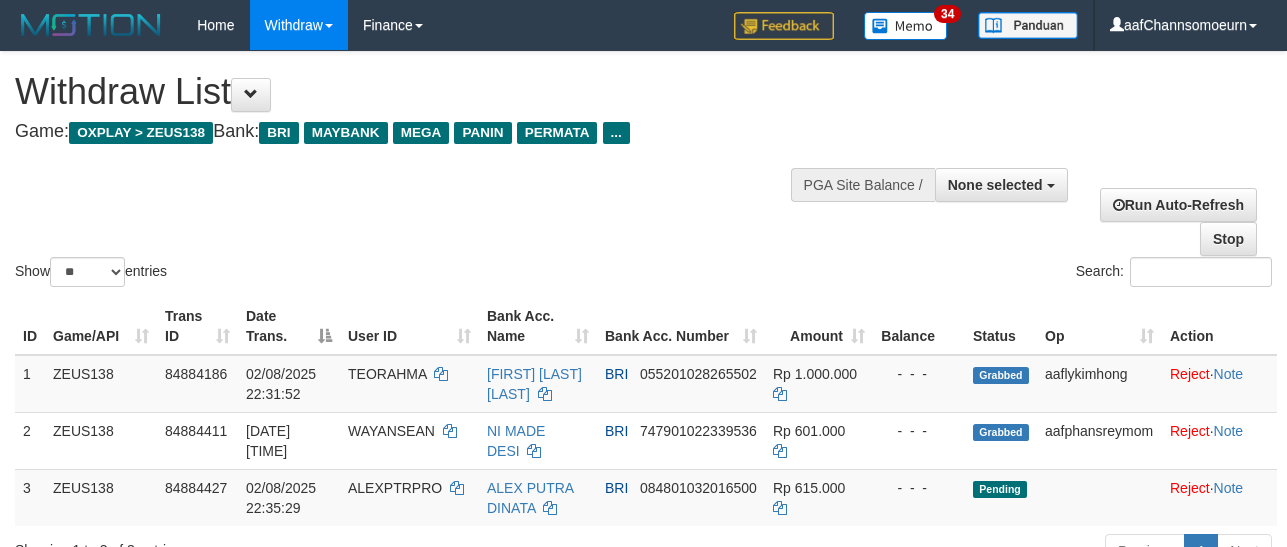 select 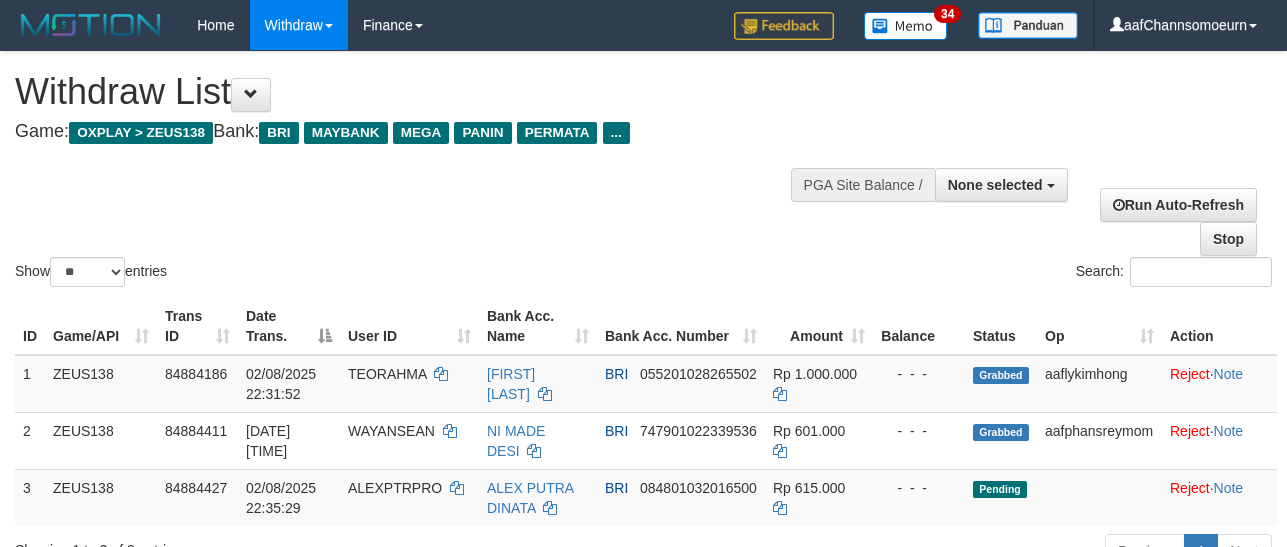 select 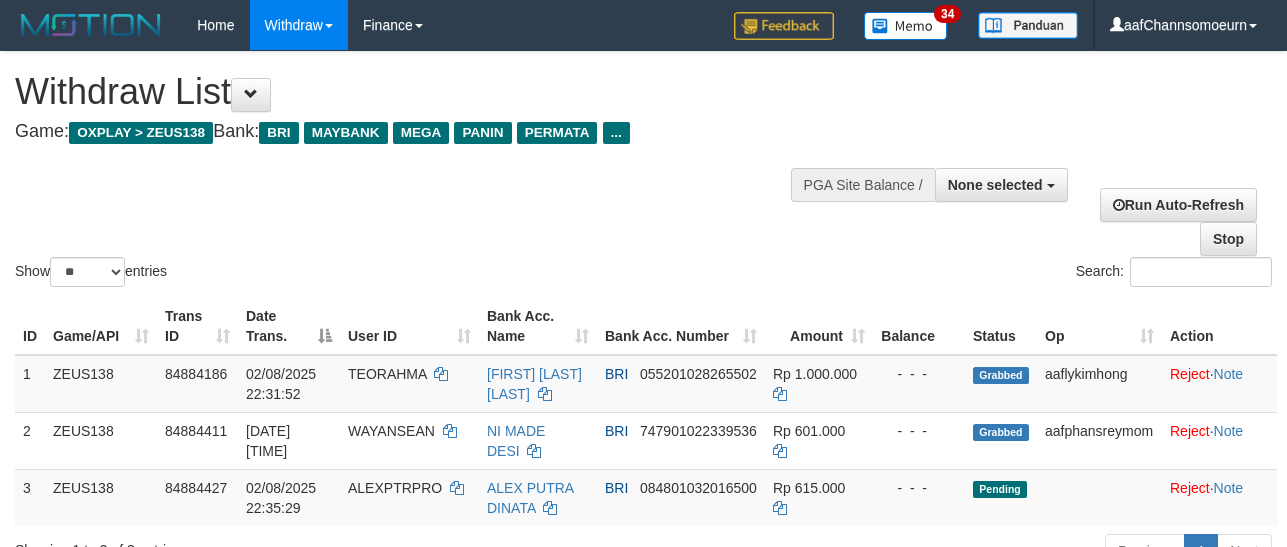 select 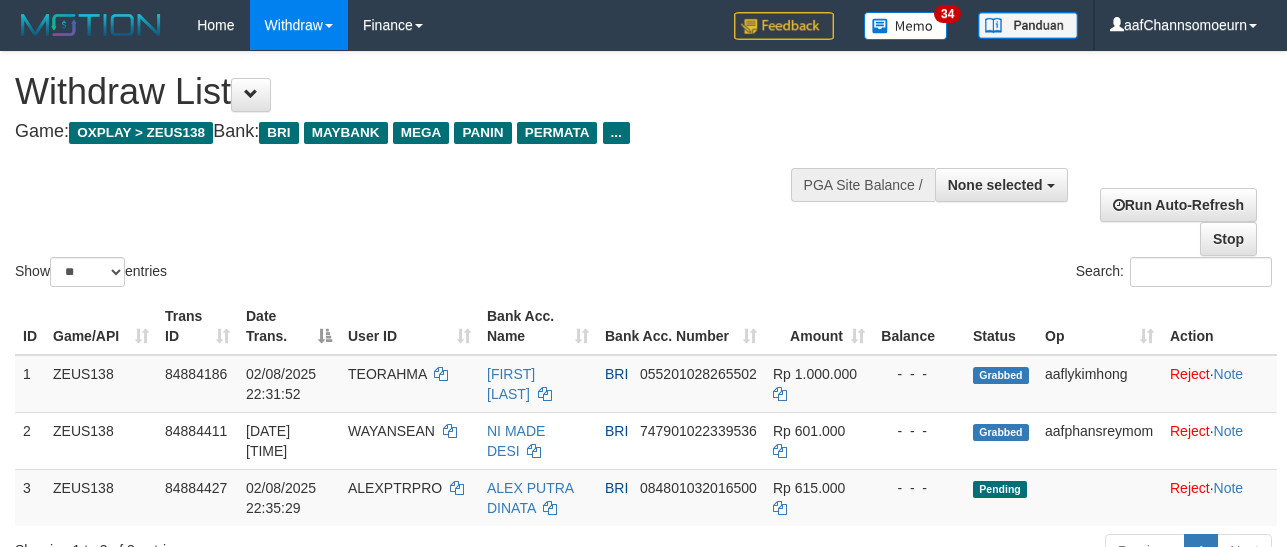 select 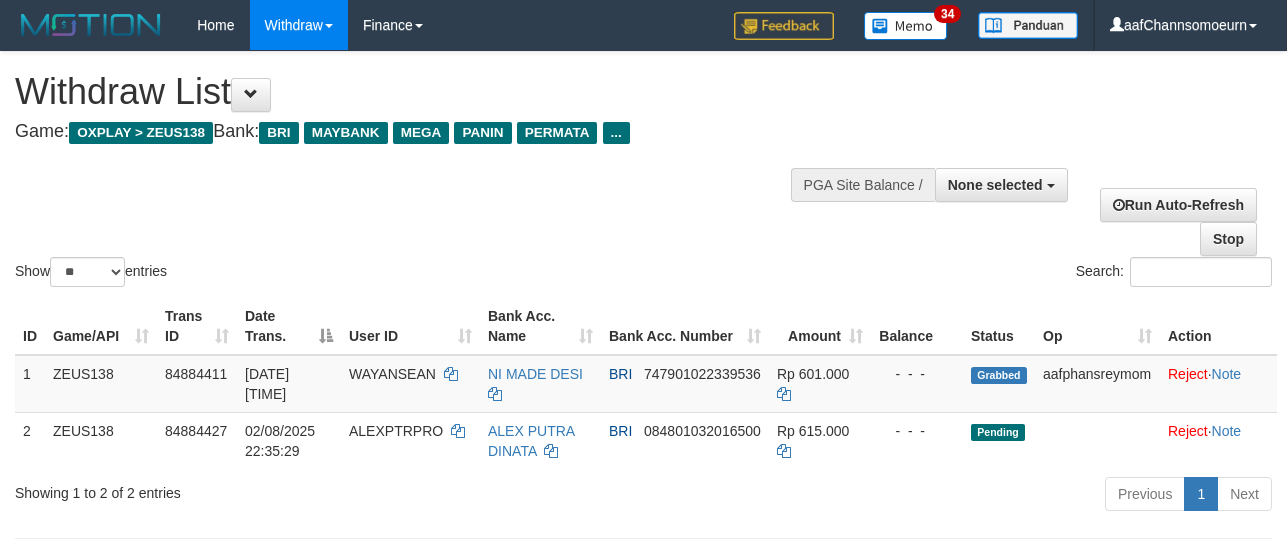 select 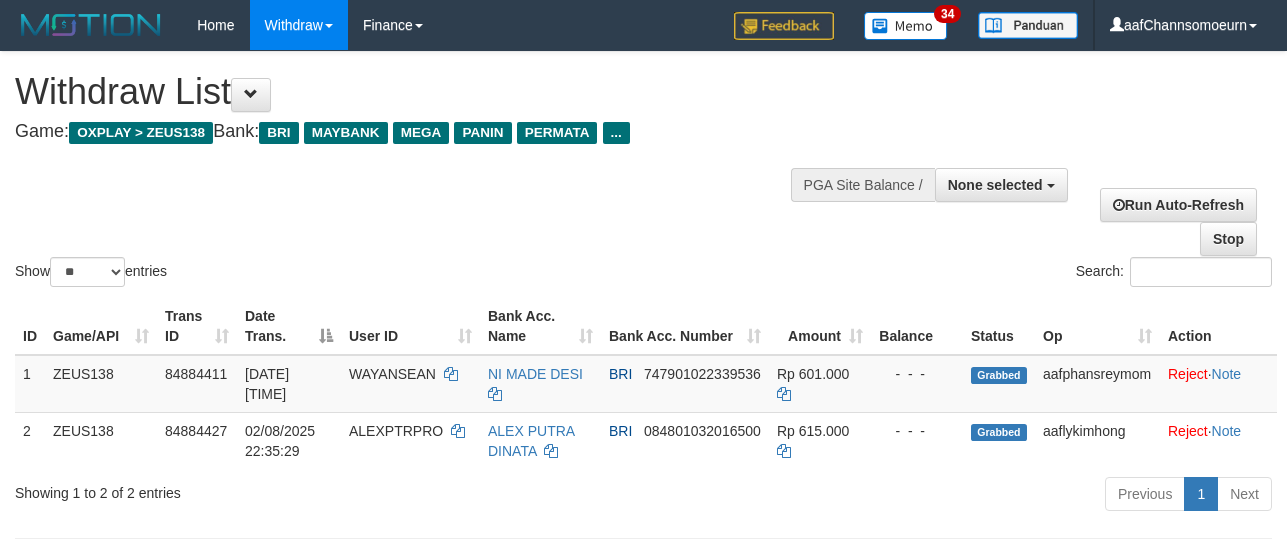 select 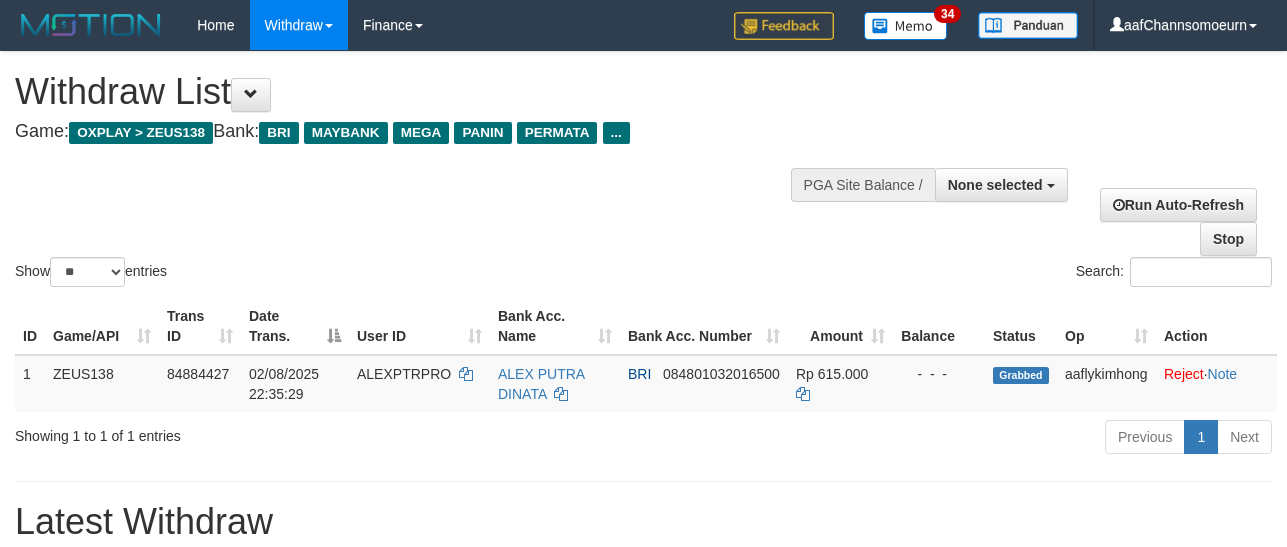select 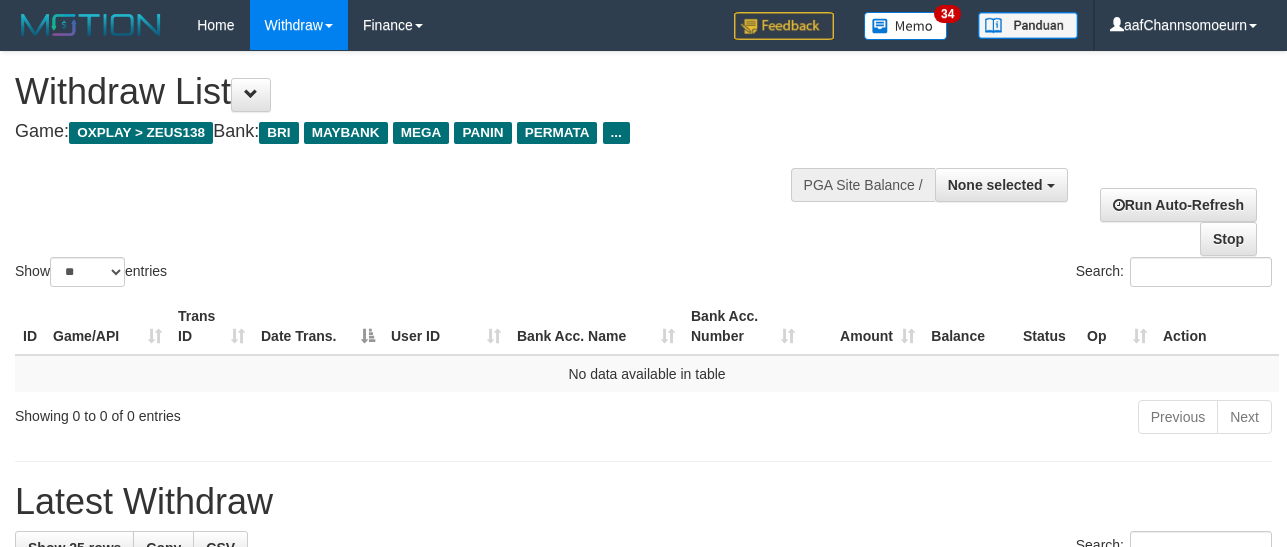 select 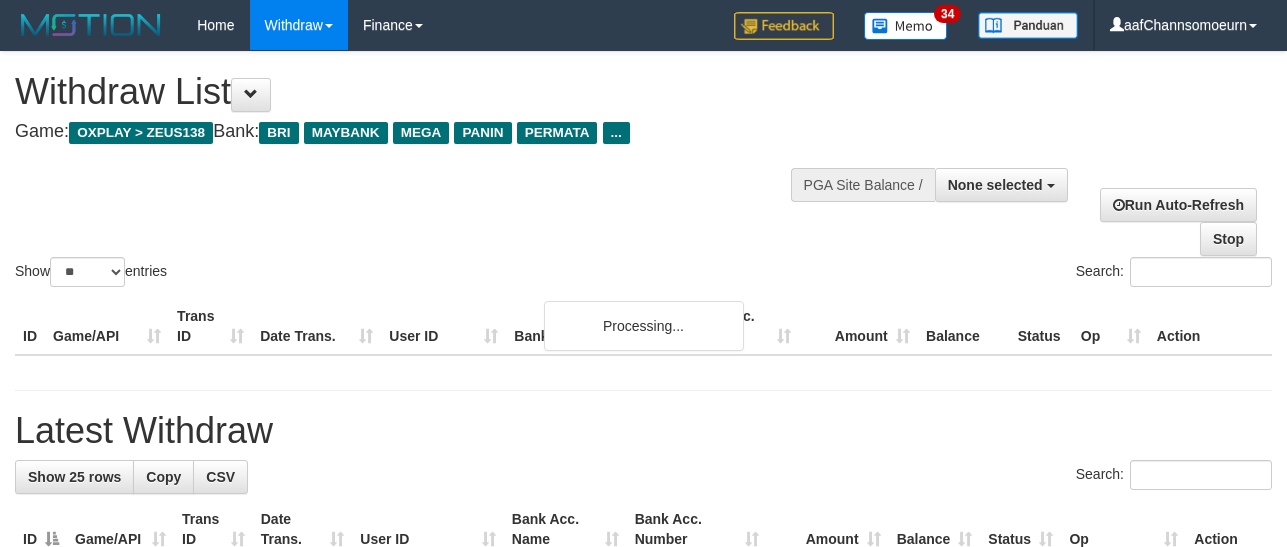 select 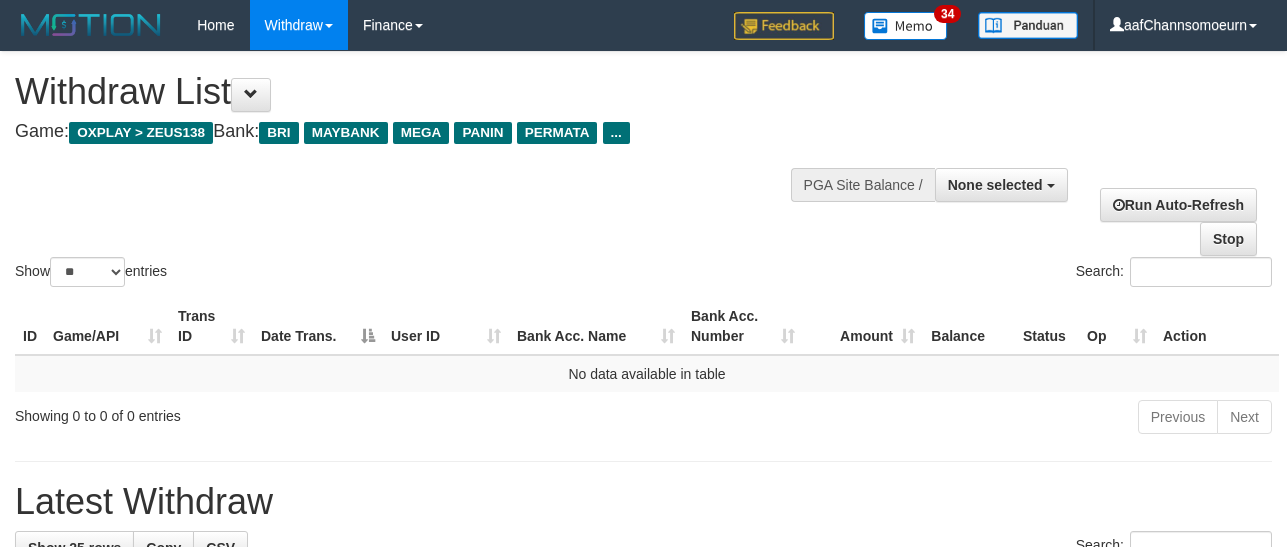 select 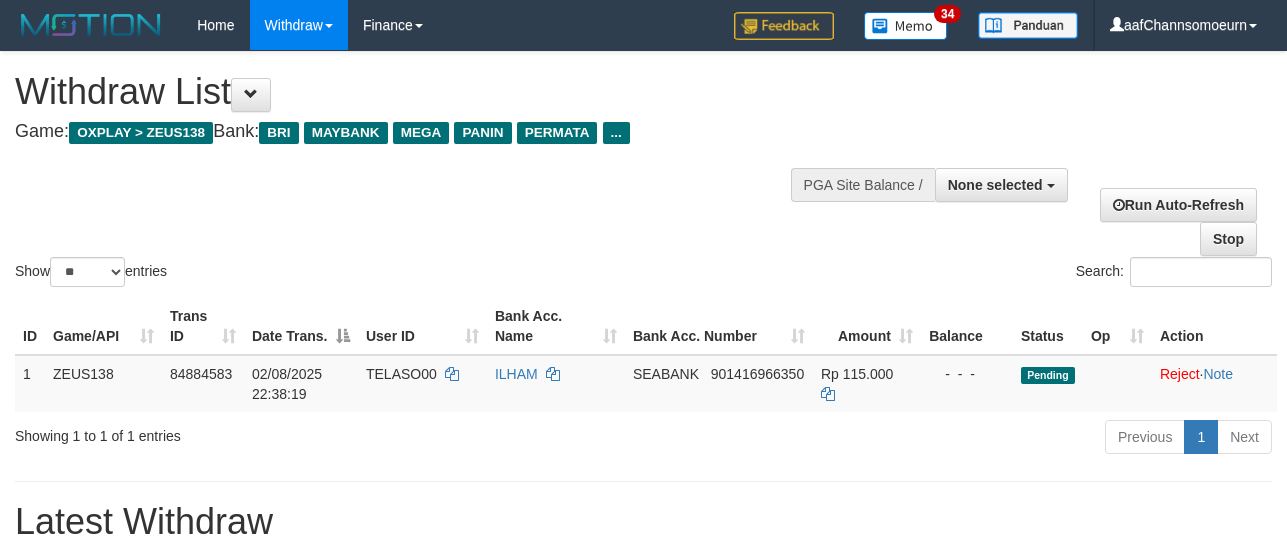select 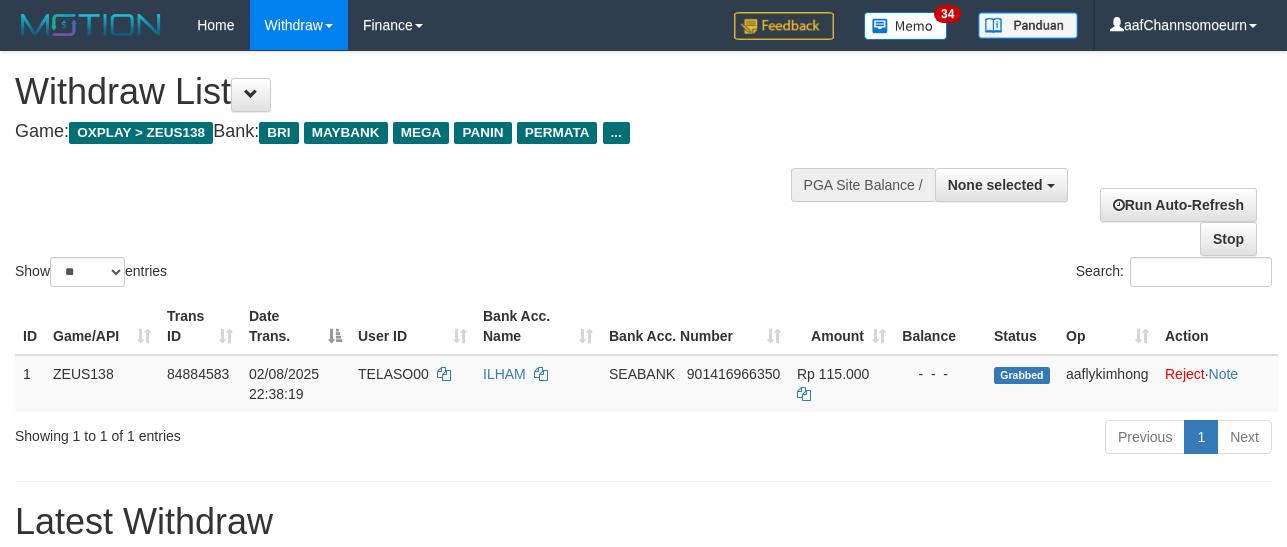select 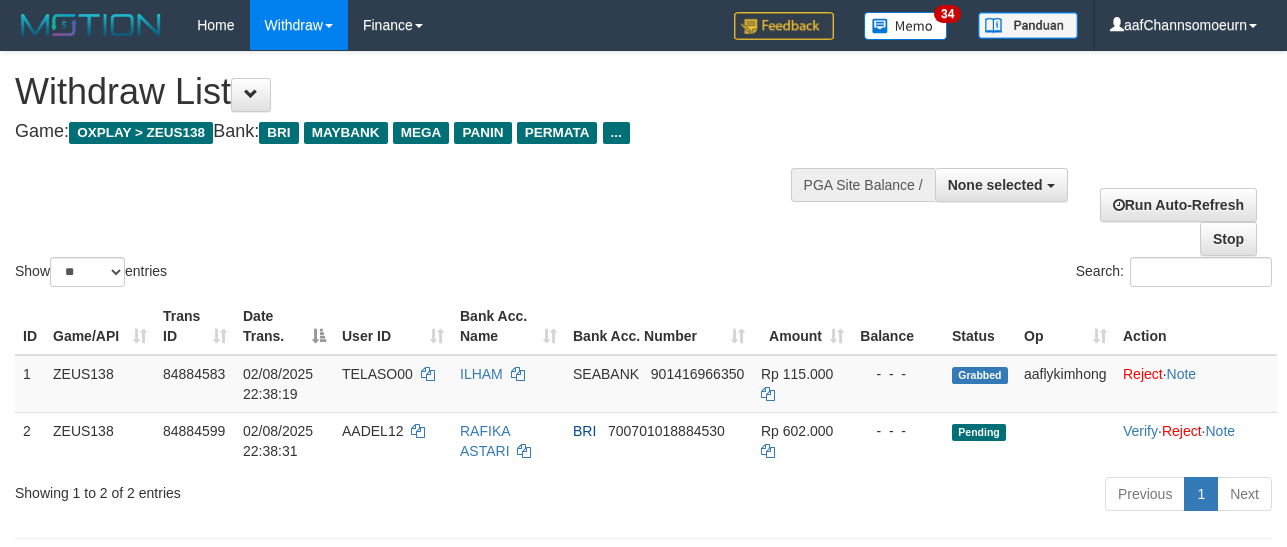 select 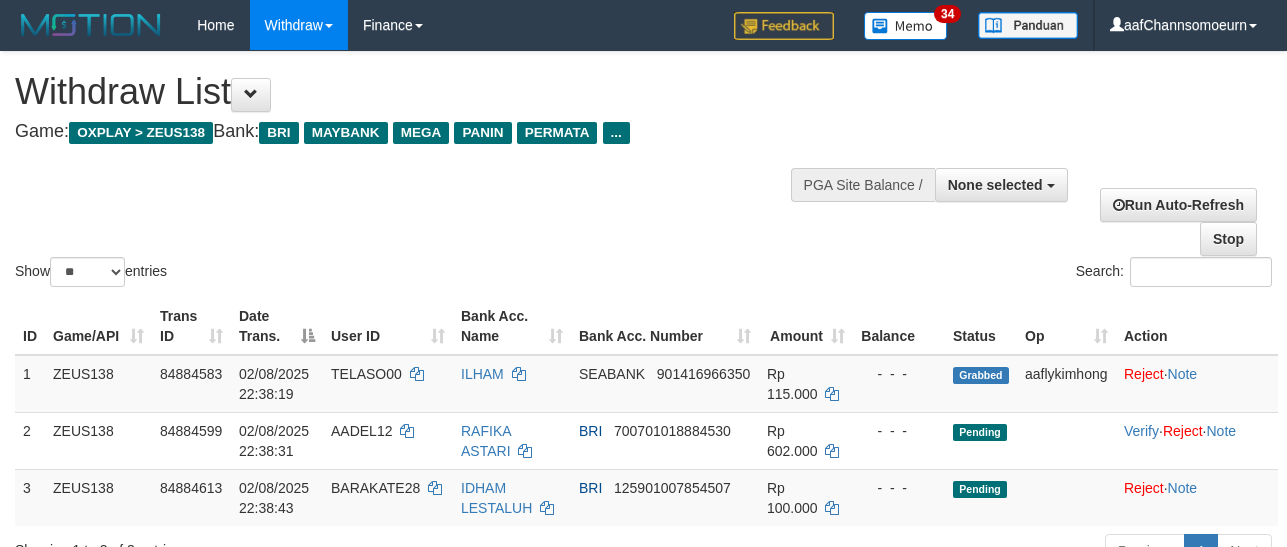 select 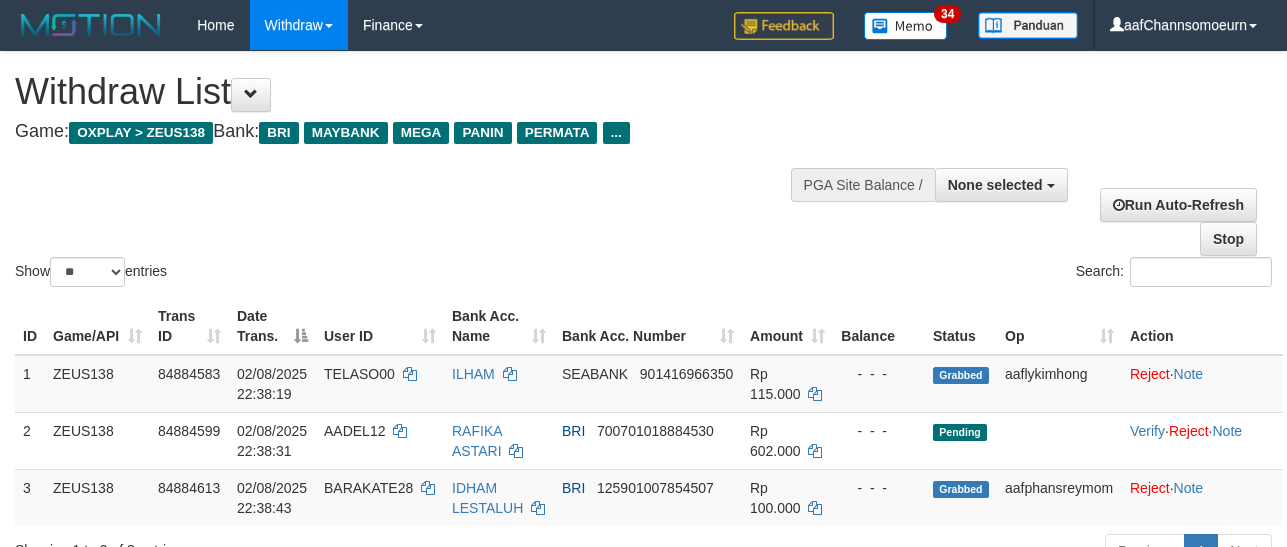 select 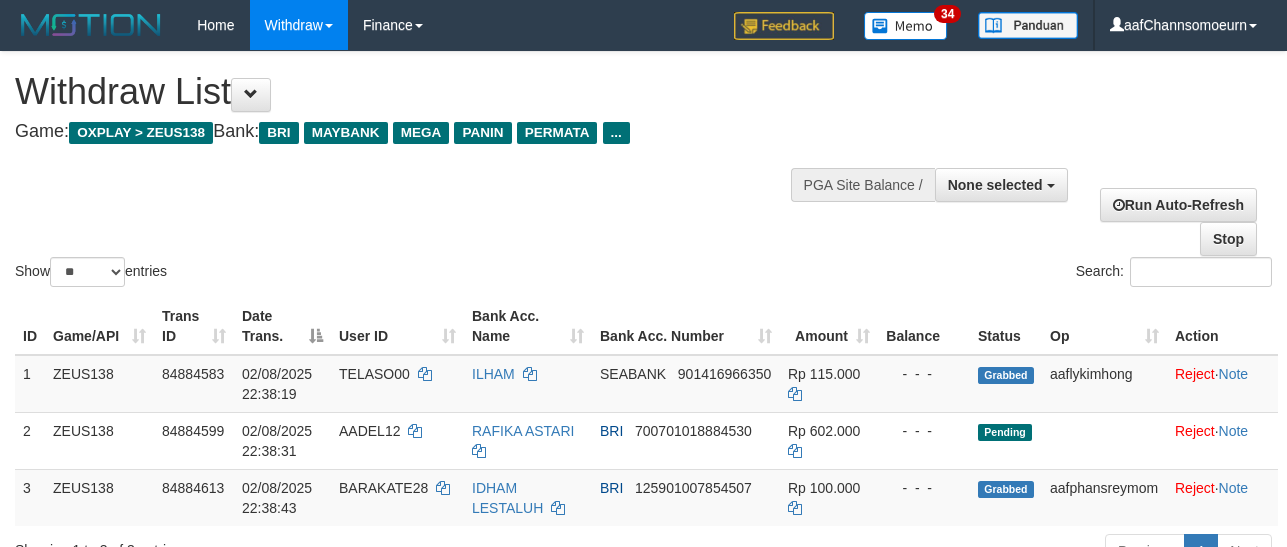 select 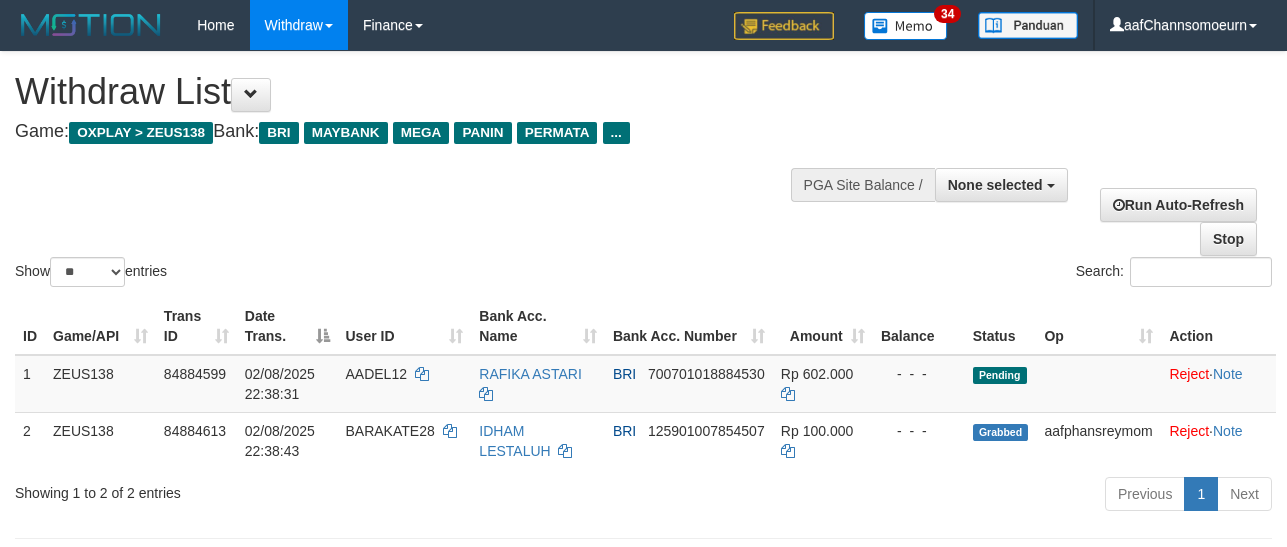 select 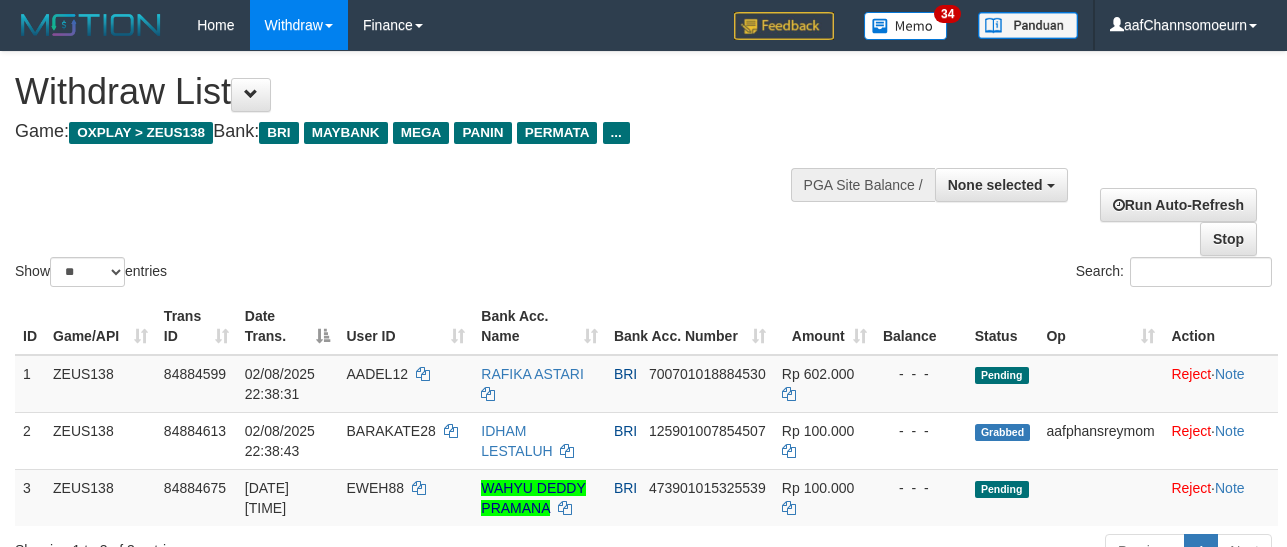 select 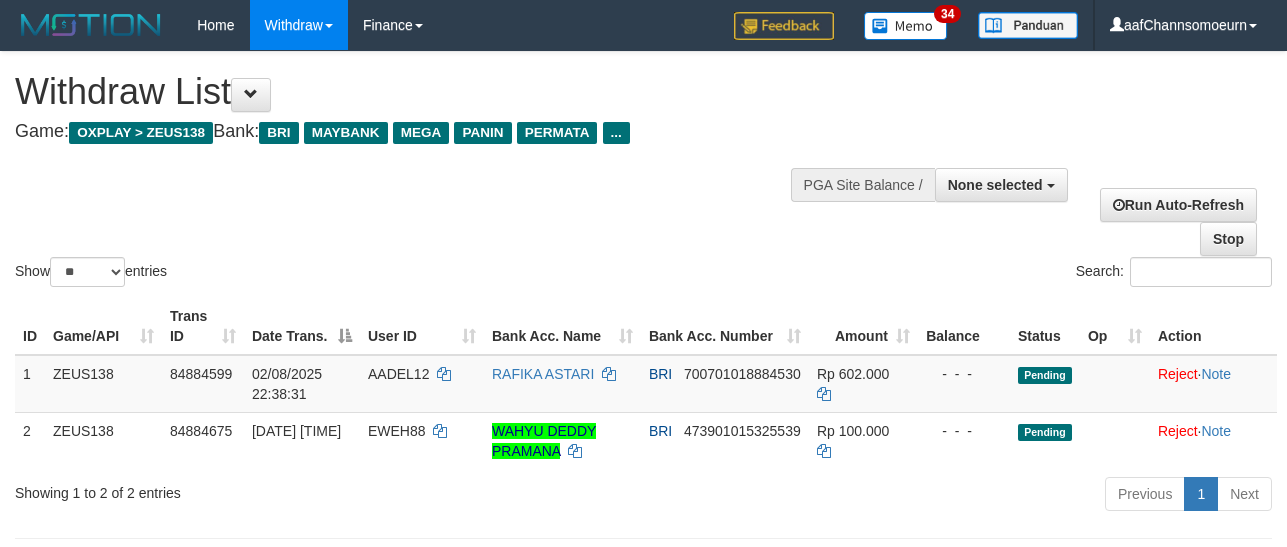 select 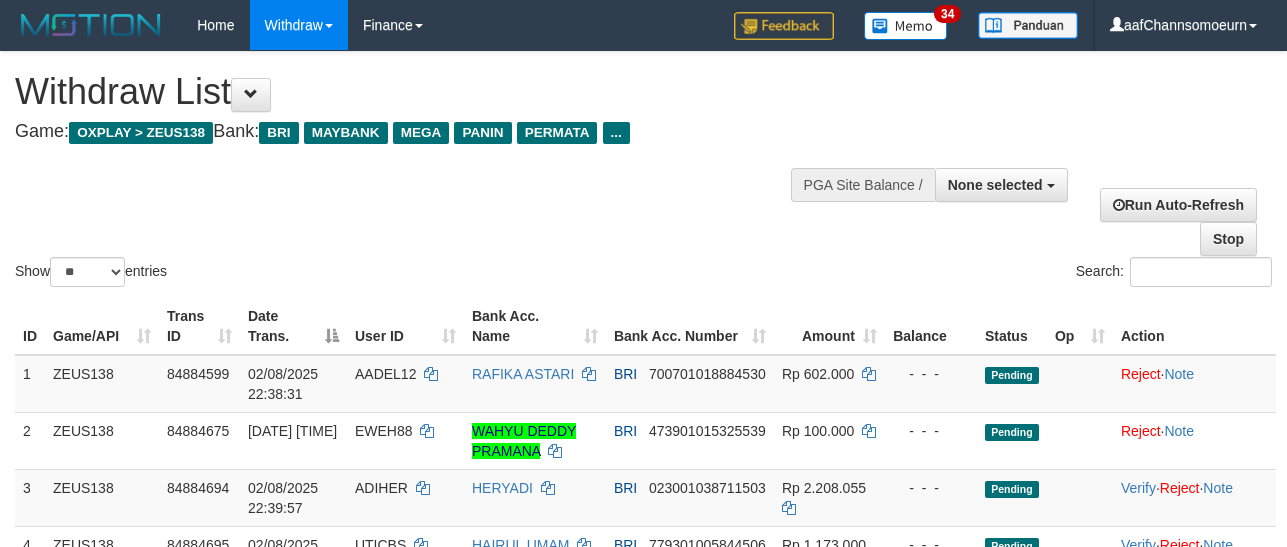 select 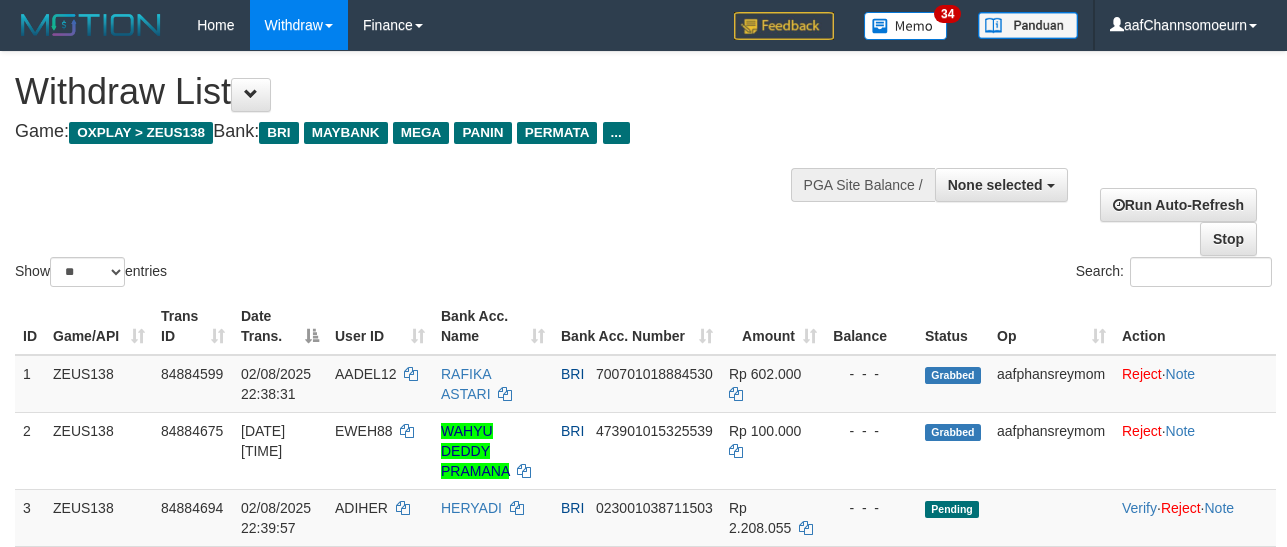 select 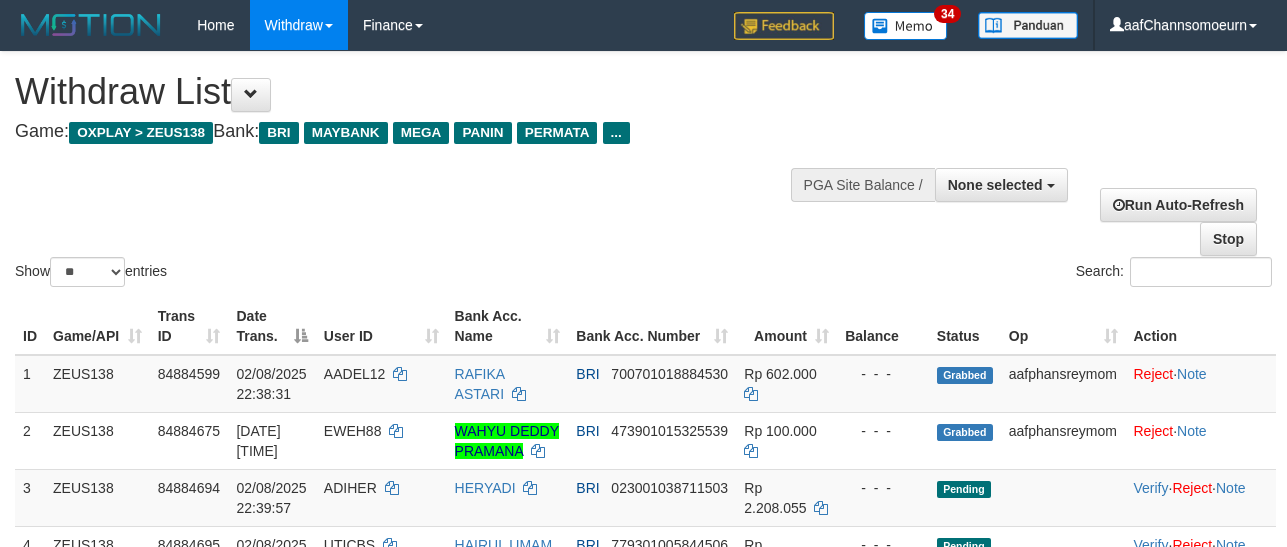 select 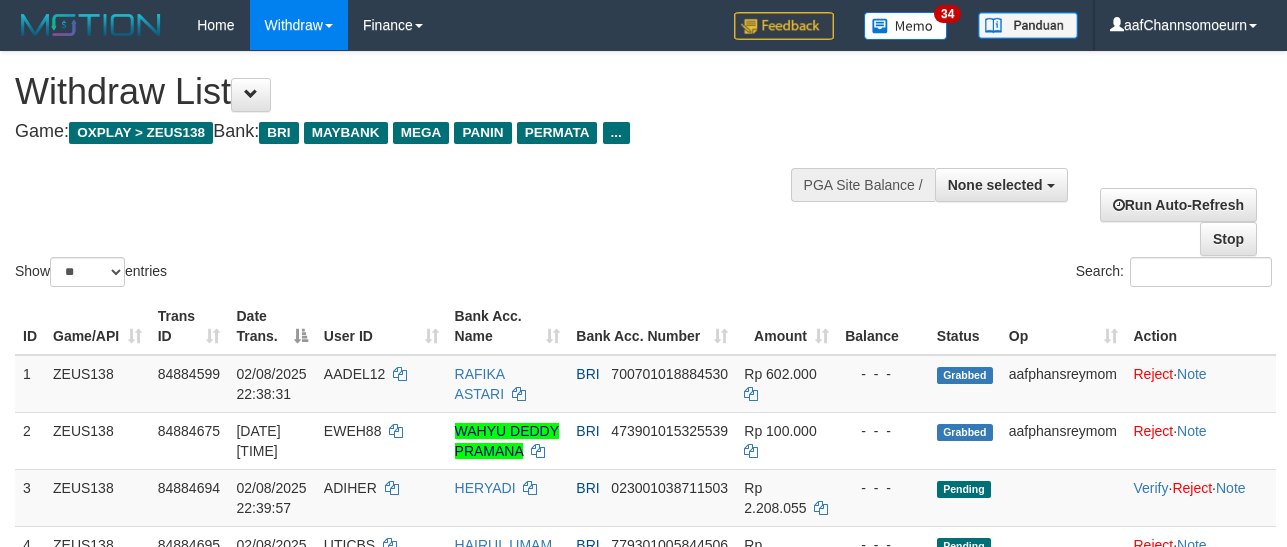select 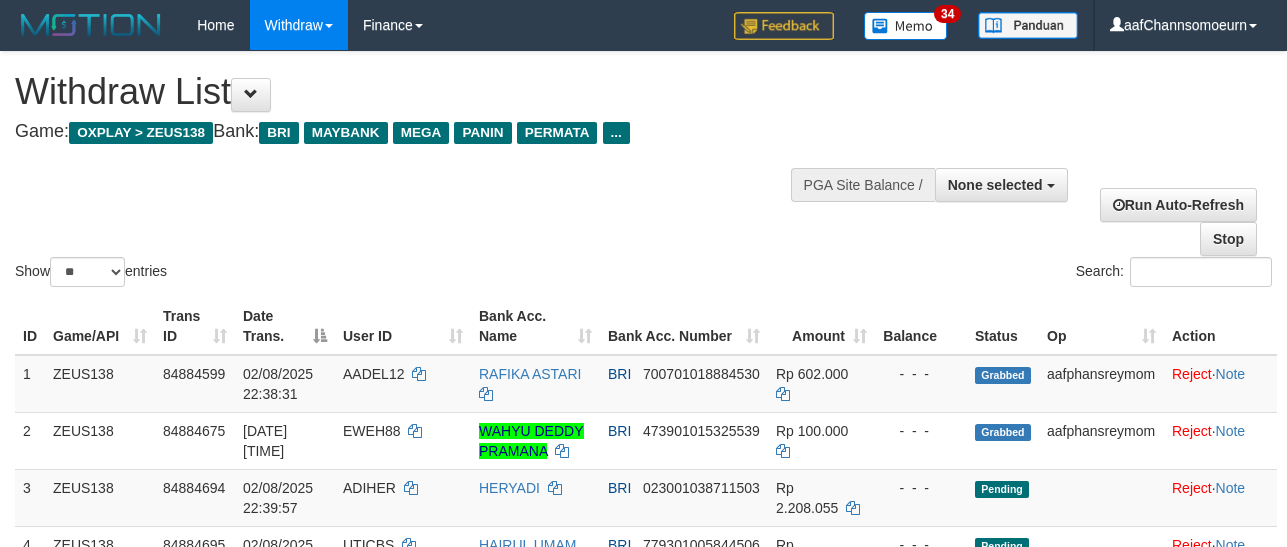 select 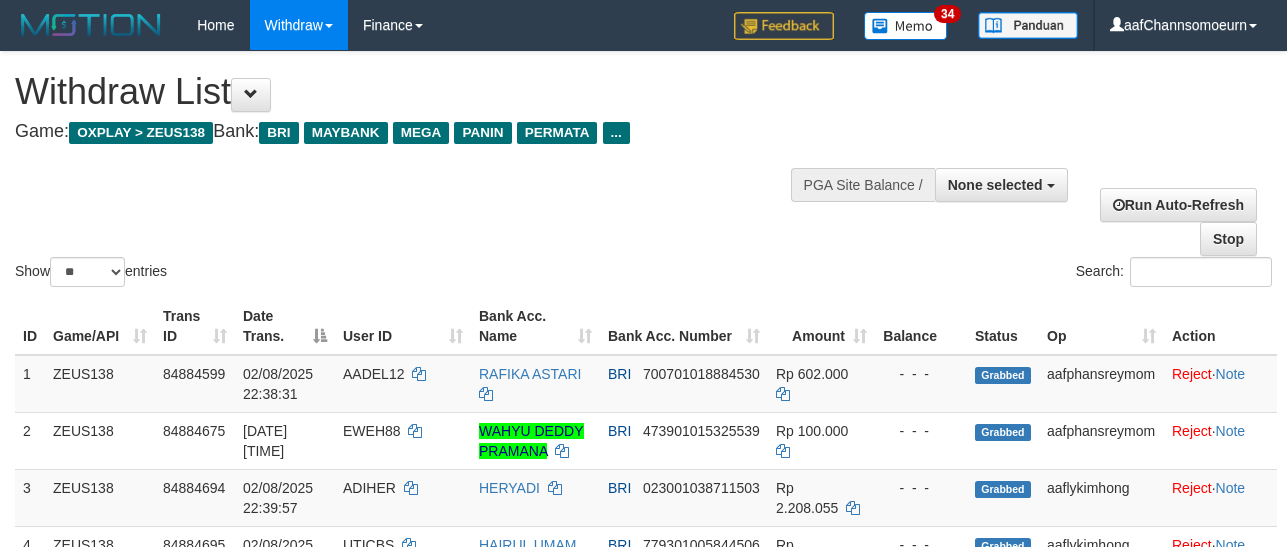 select 